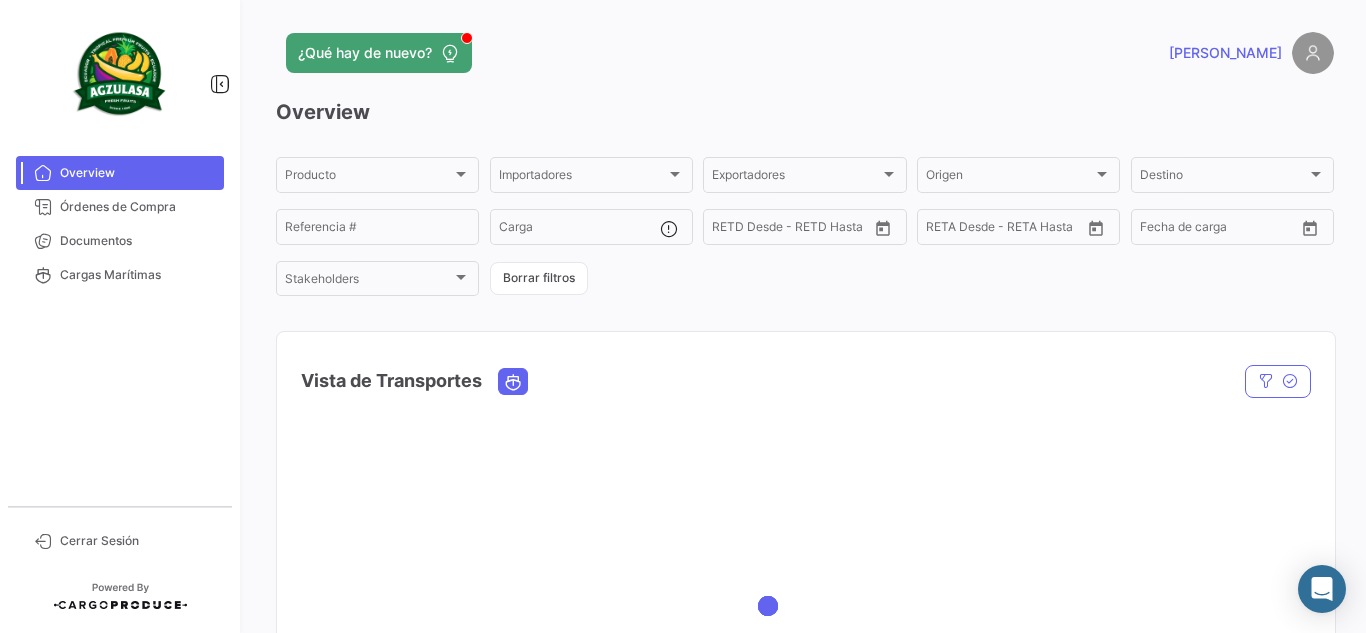 scroll, scrollTop: 0, scrollLeft: 0, axis: both 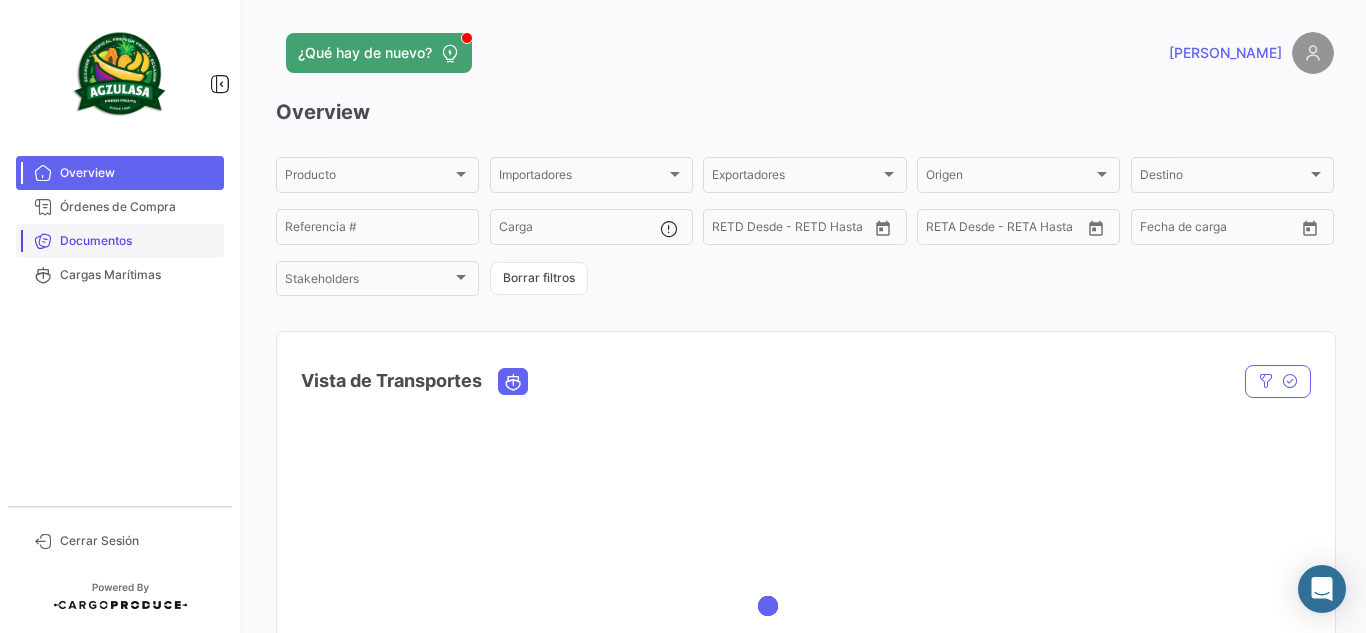 click on "Documentos" at bounding box center [120, 241] 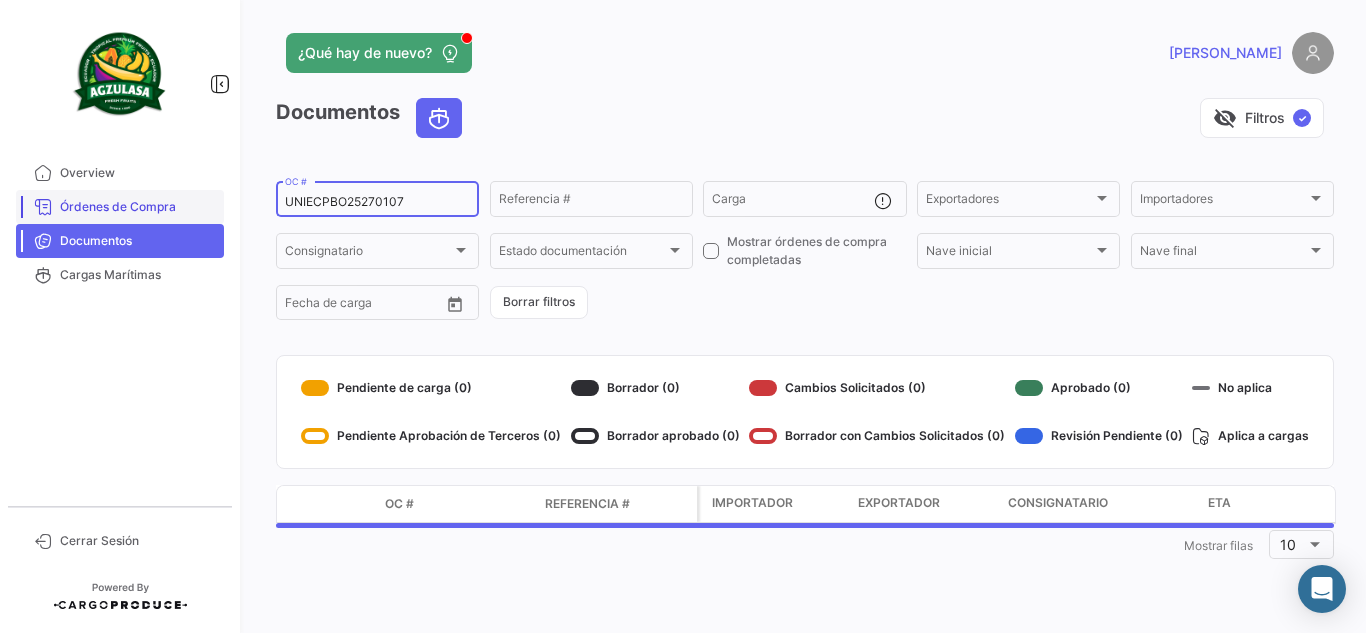 drag, startPoint x: 423, startPoint y: 199, endPoint x: 121, endPoint y: 198, distance: 302.00165 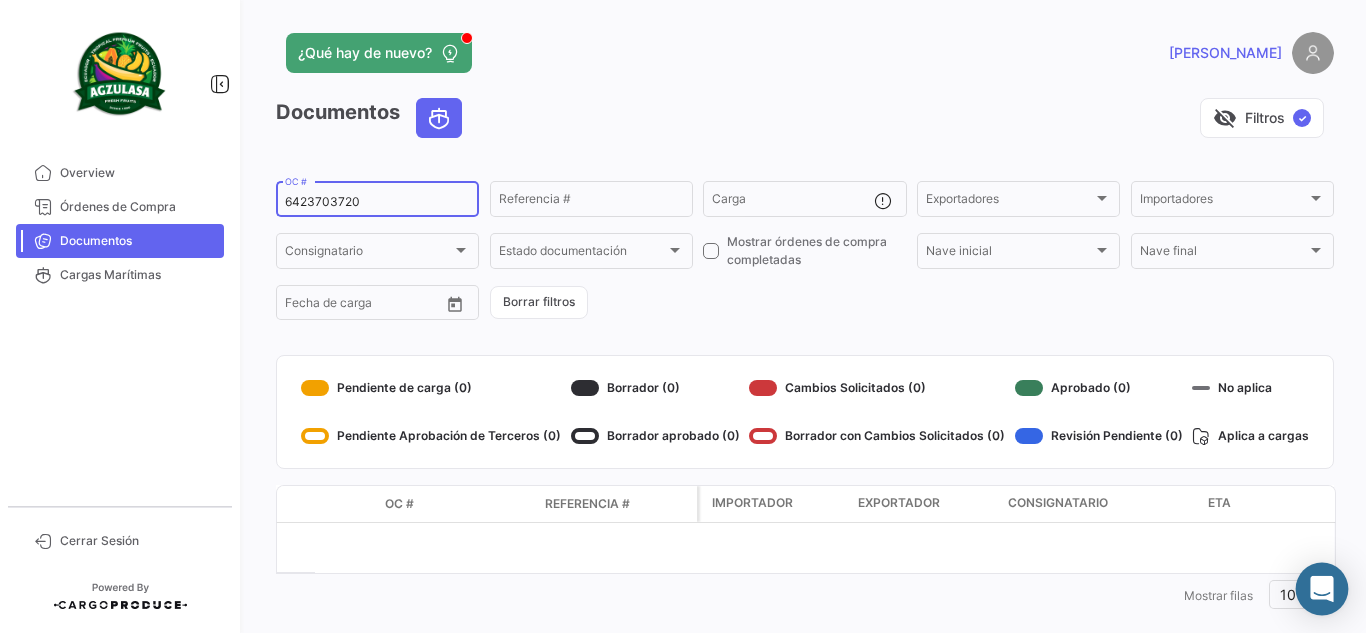 type on "6423703720" 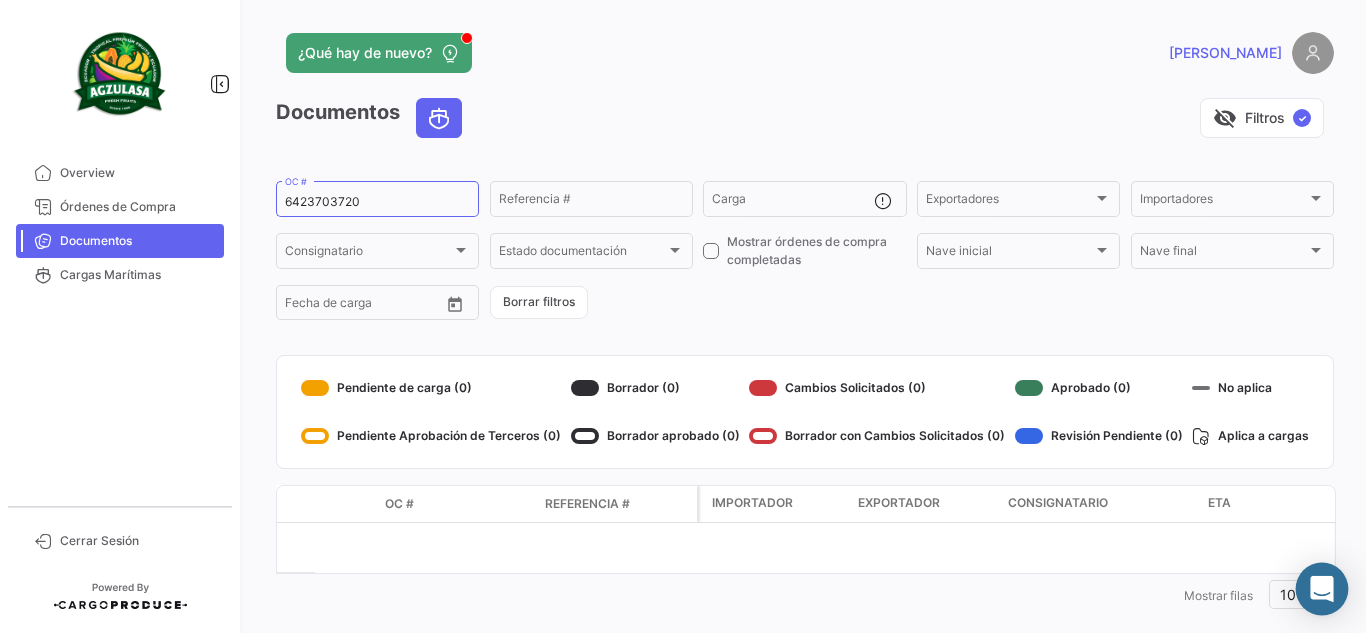 click at bounding box center [1322, 589] 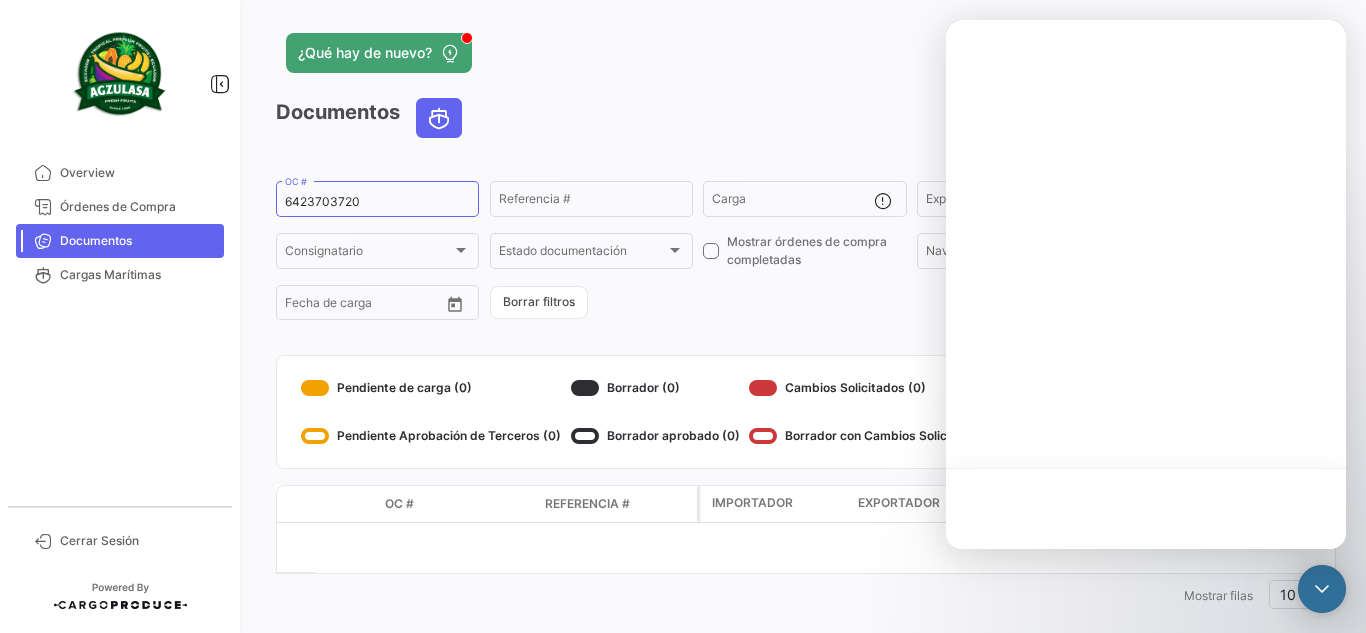 scroll, scrollTop: 0, scrollLeft: 0, axis: both 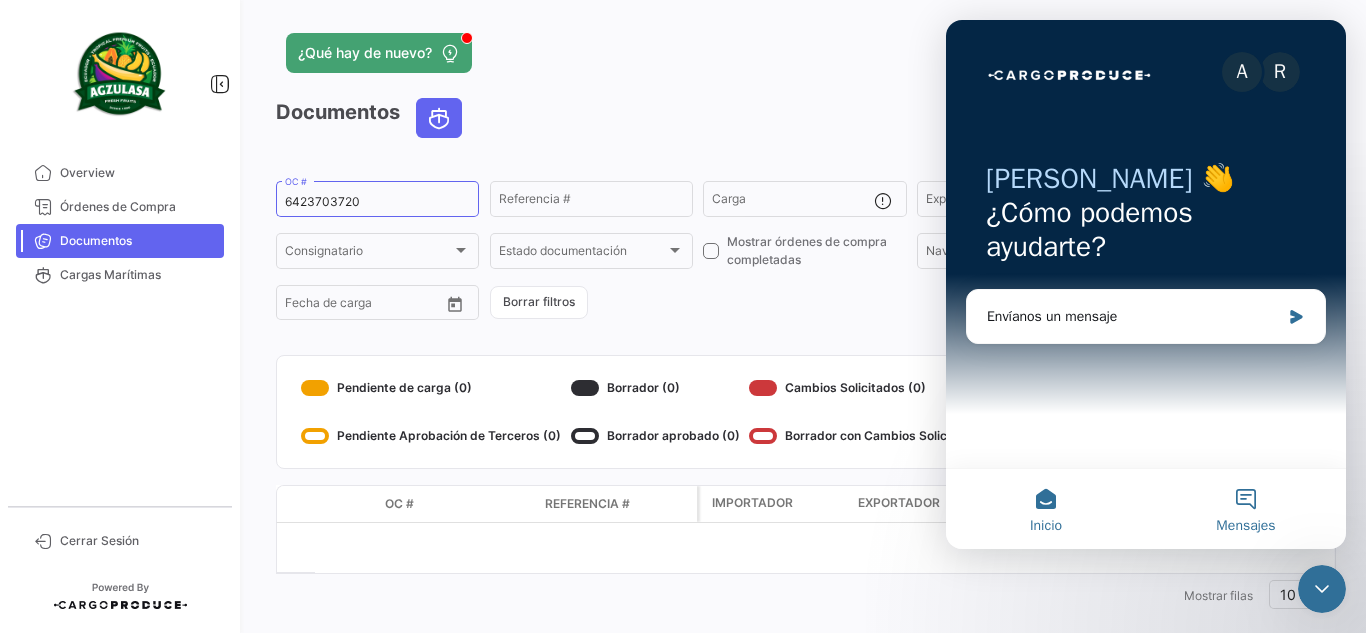 click on "Mensajes" at bounding box center [1245, 526] 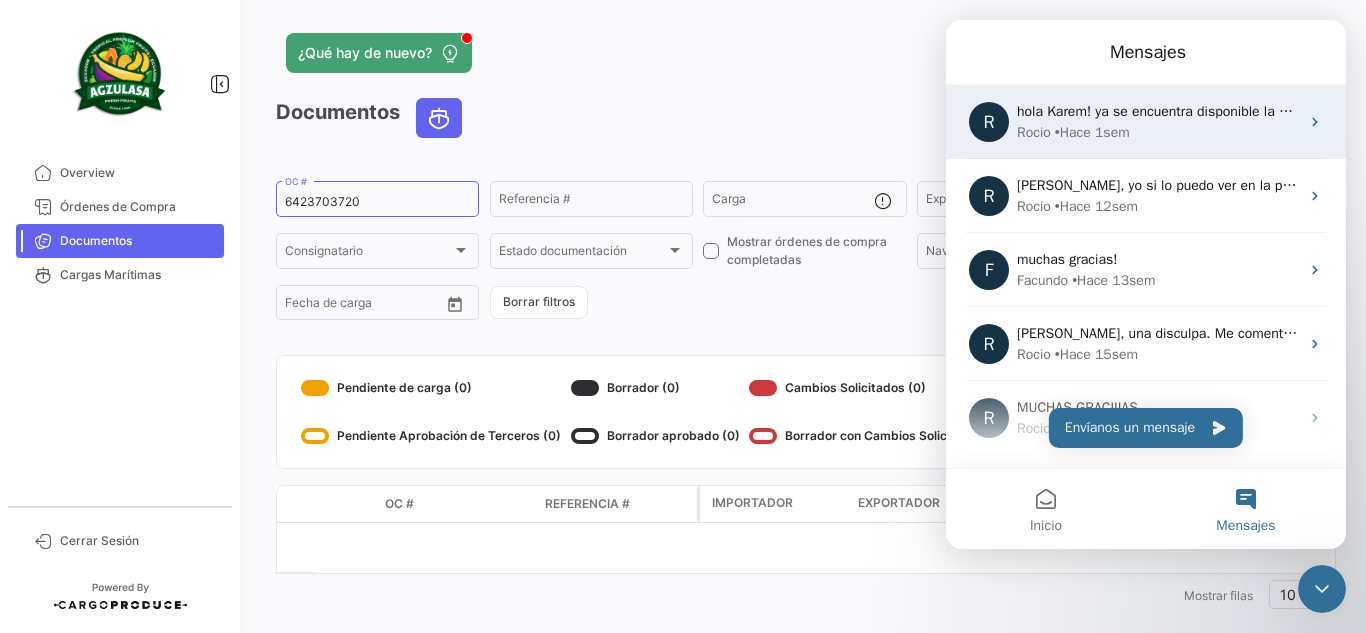click on "Rocio •  Hace 1sem" at bounding box center (1158, 132) 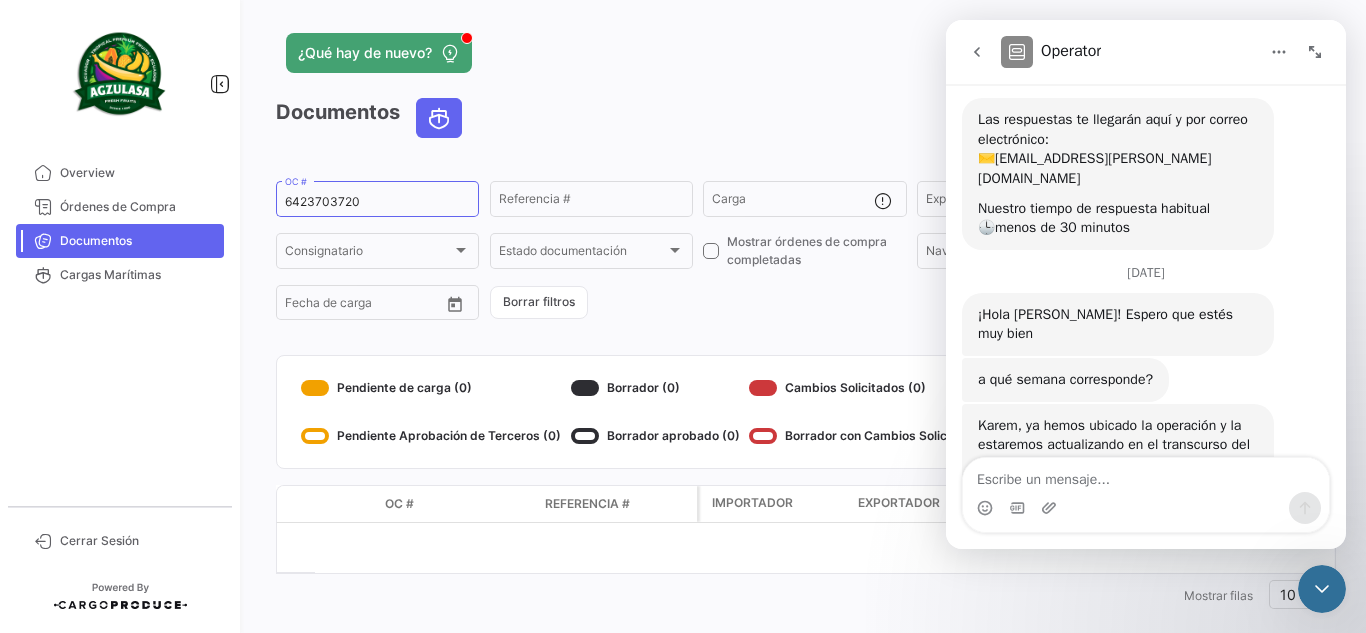 scroll, scrollTop: 0, scrollLeft: 0, axis: both 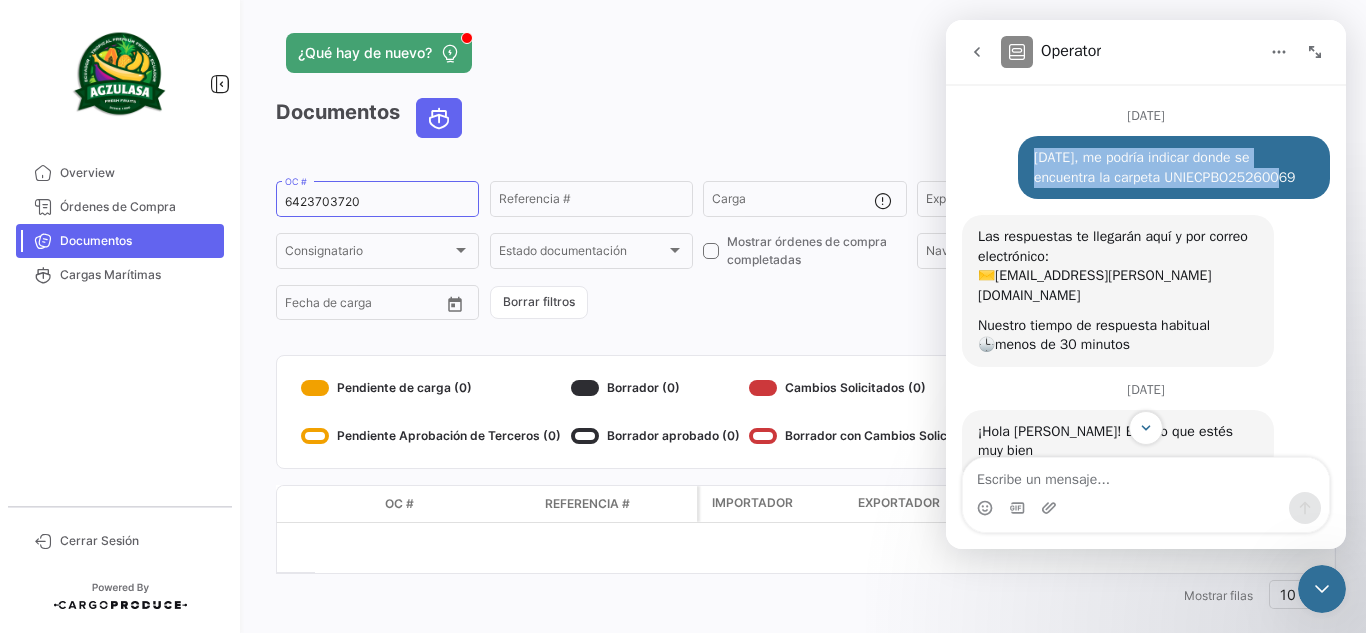 drag, startPoint x: 1216, startPoint y: 181, endPoint x: 1021, endPoint y: 156, distance: 196.59604 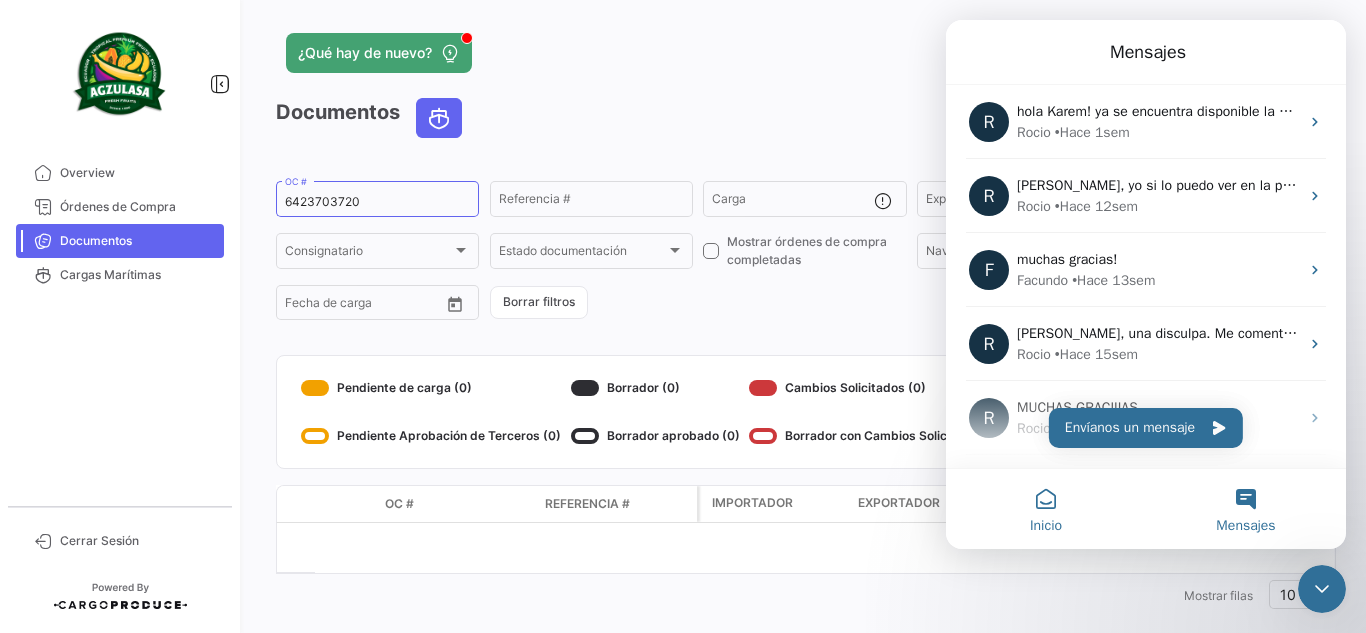 click on "Inicio" at bounding box center [1046, 526] 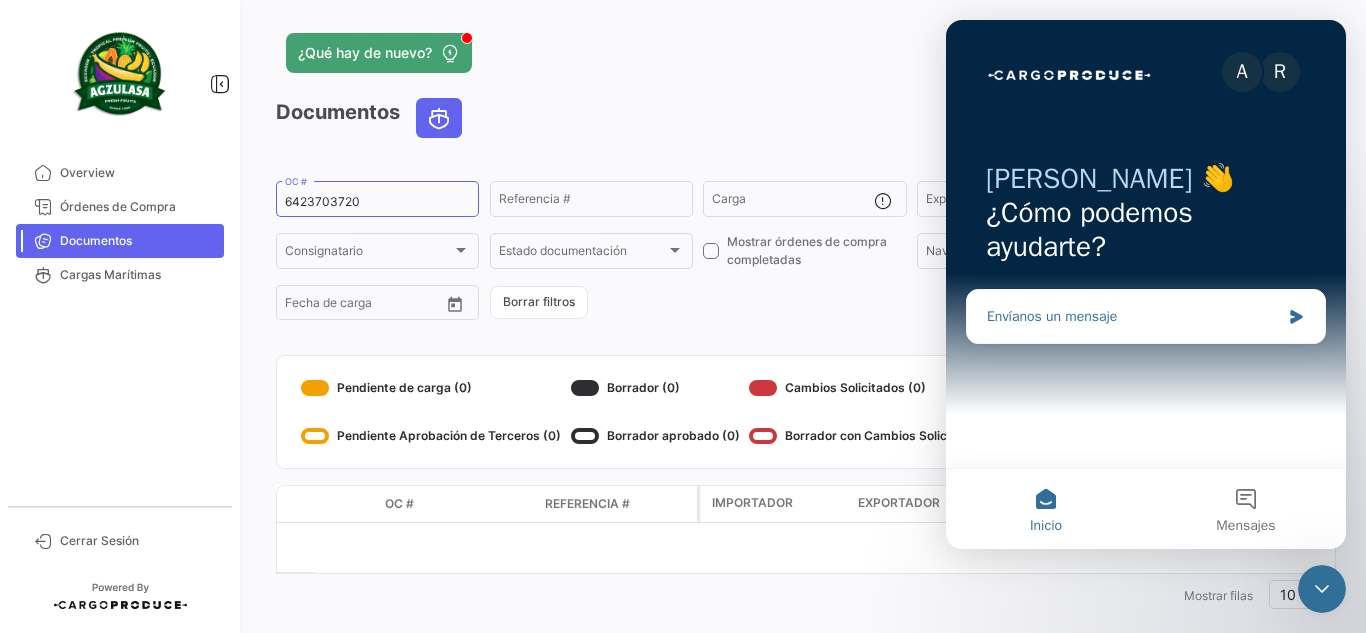 click on "Envíanos un mensaje" at bounding box center (1133, 316) 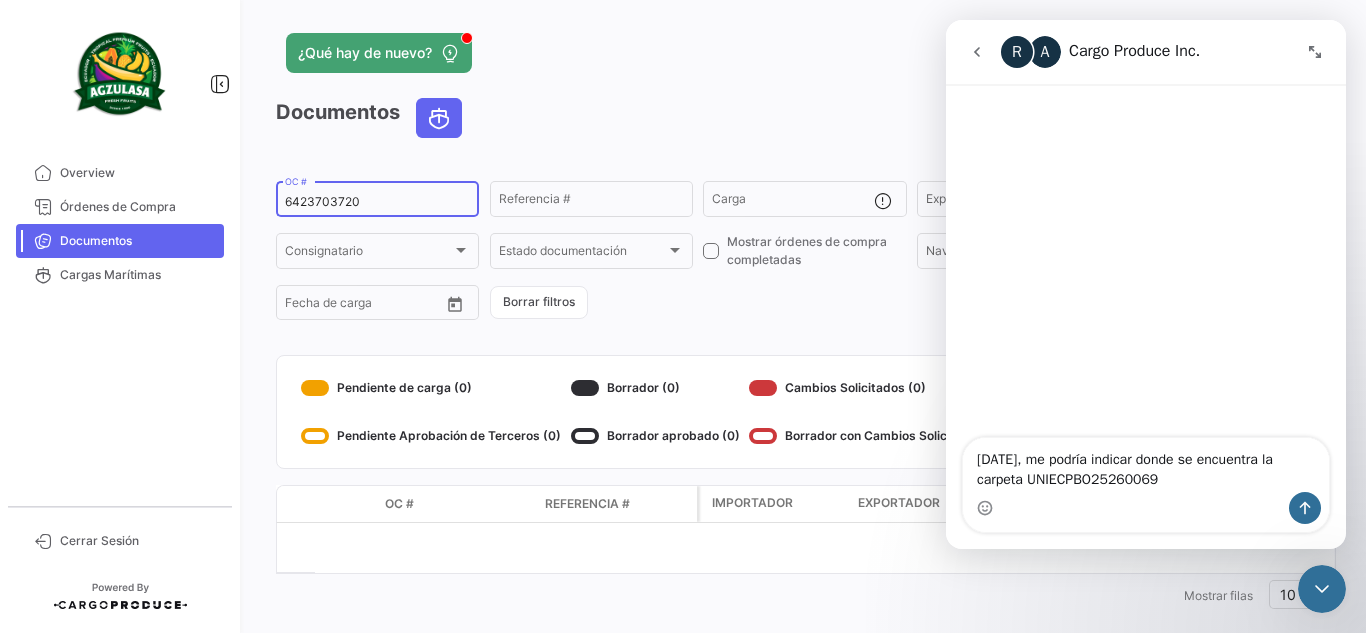 drag, startPoint x: 391, startPoint y: 200, endPoint x: 212, endPoint y: 237, distance: 182.78403 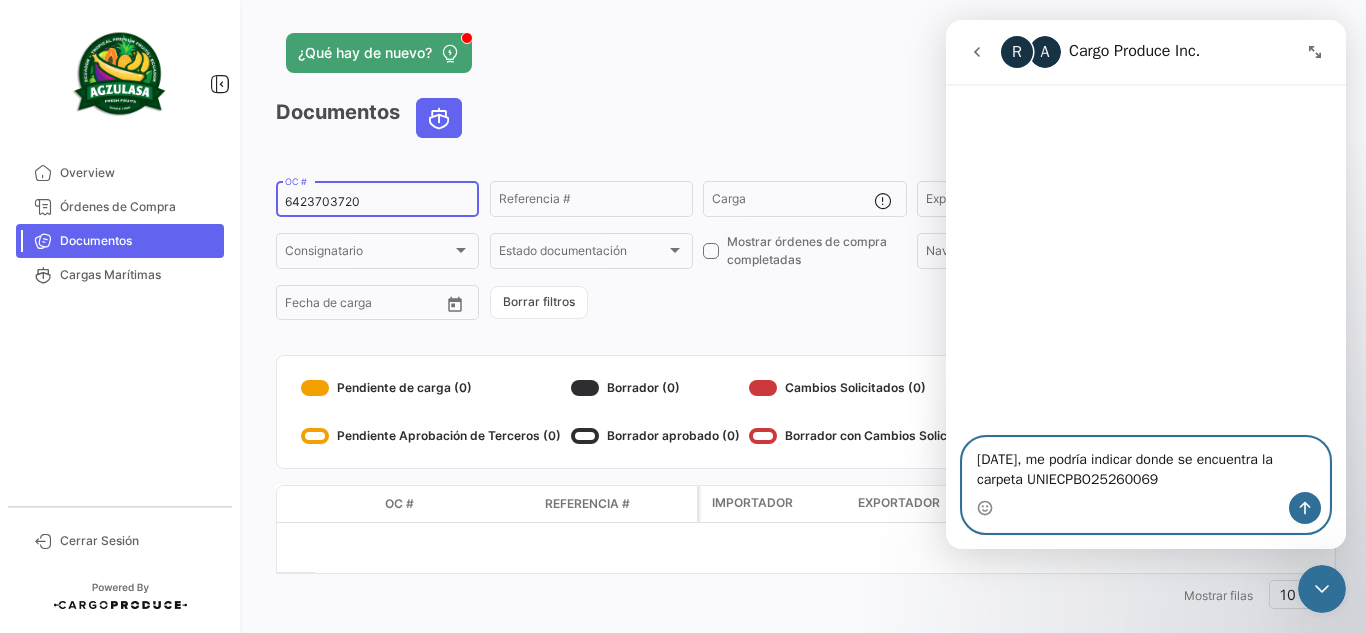 click on "Holi, me podría indicar donde se encuentra la carpeta UNIECPBO25260069" at bounding box center (1146, 465) 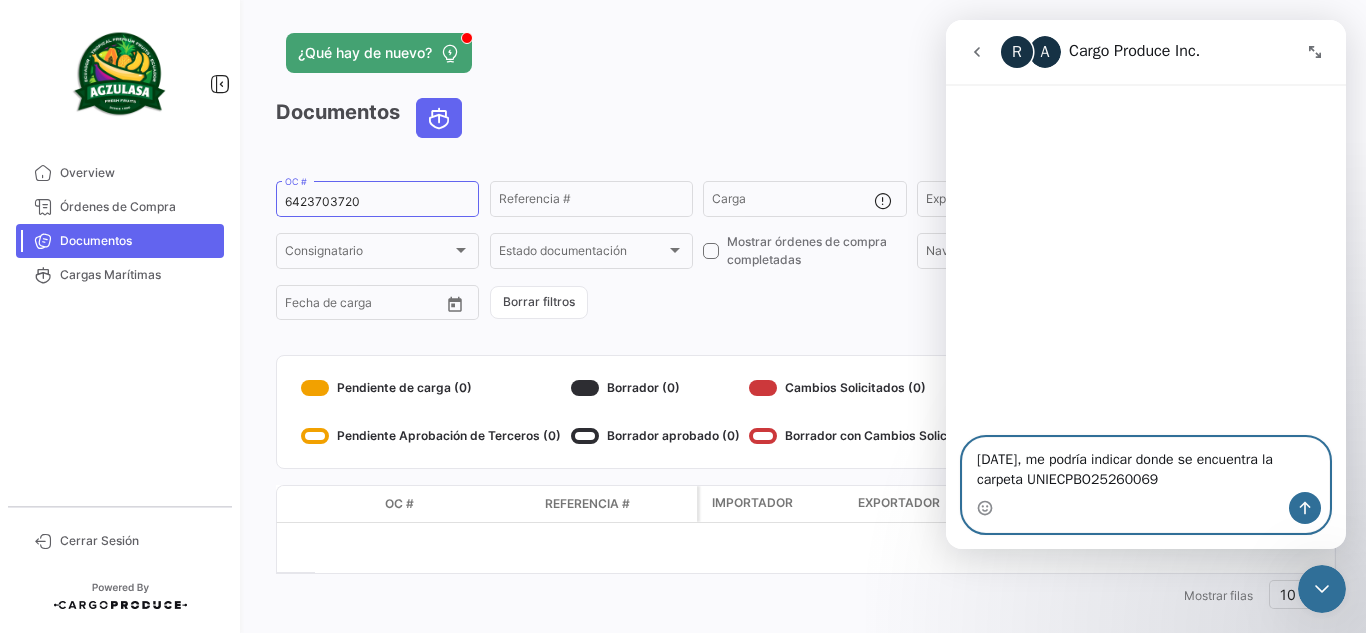 drag, startPoint x: 1119, startPoint y: 482, endPoint x: 1003, endPoint y: 482, distance: 116 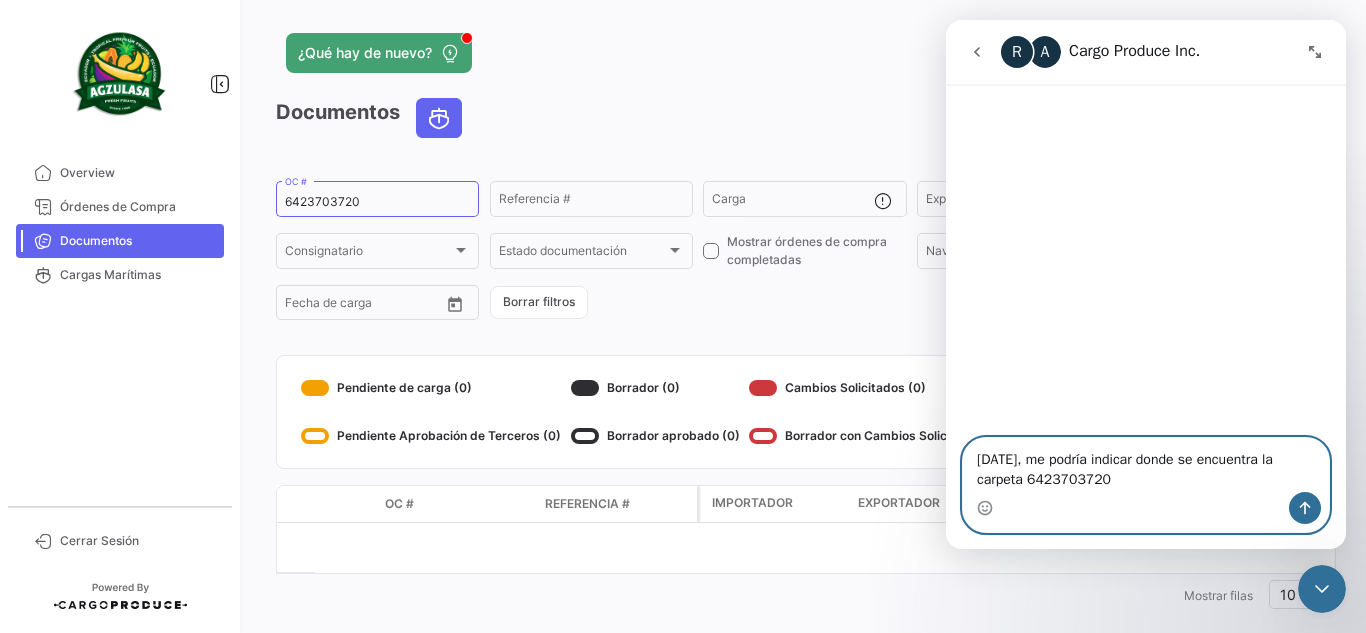type on "Holi, me podría indicar donde se encuentra la carpeta 6423703720" 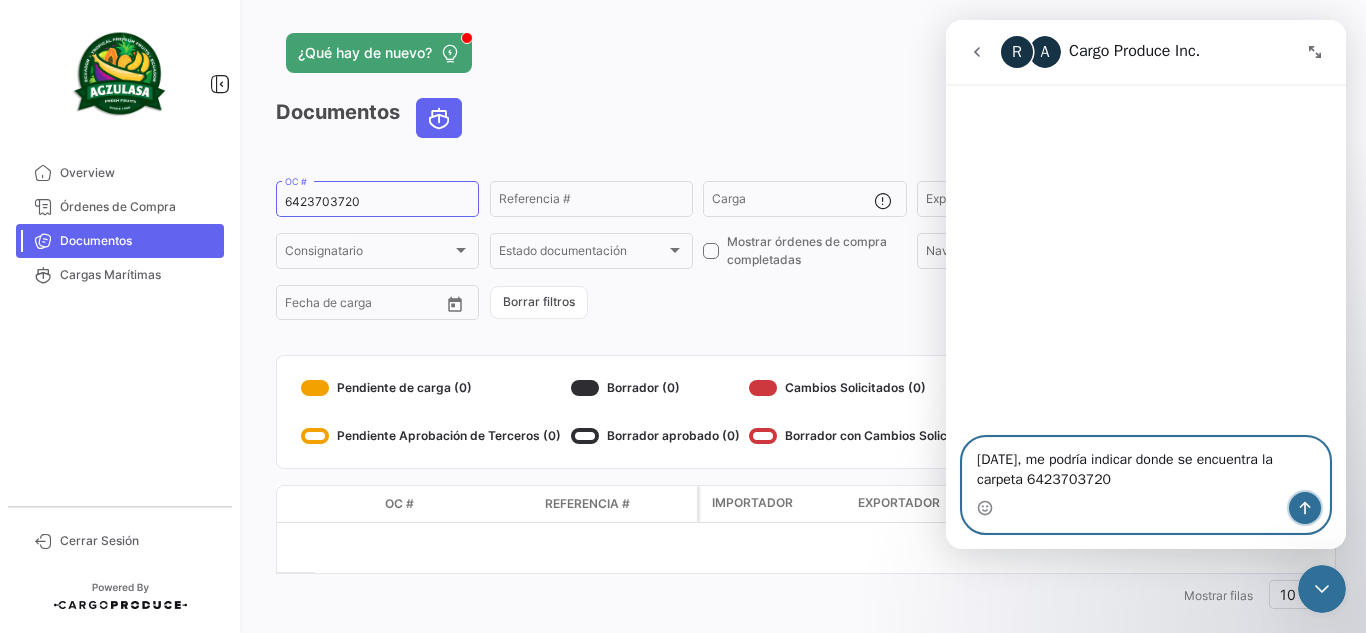 click 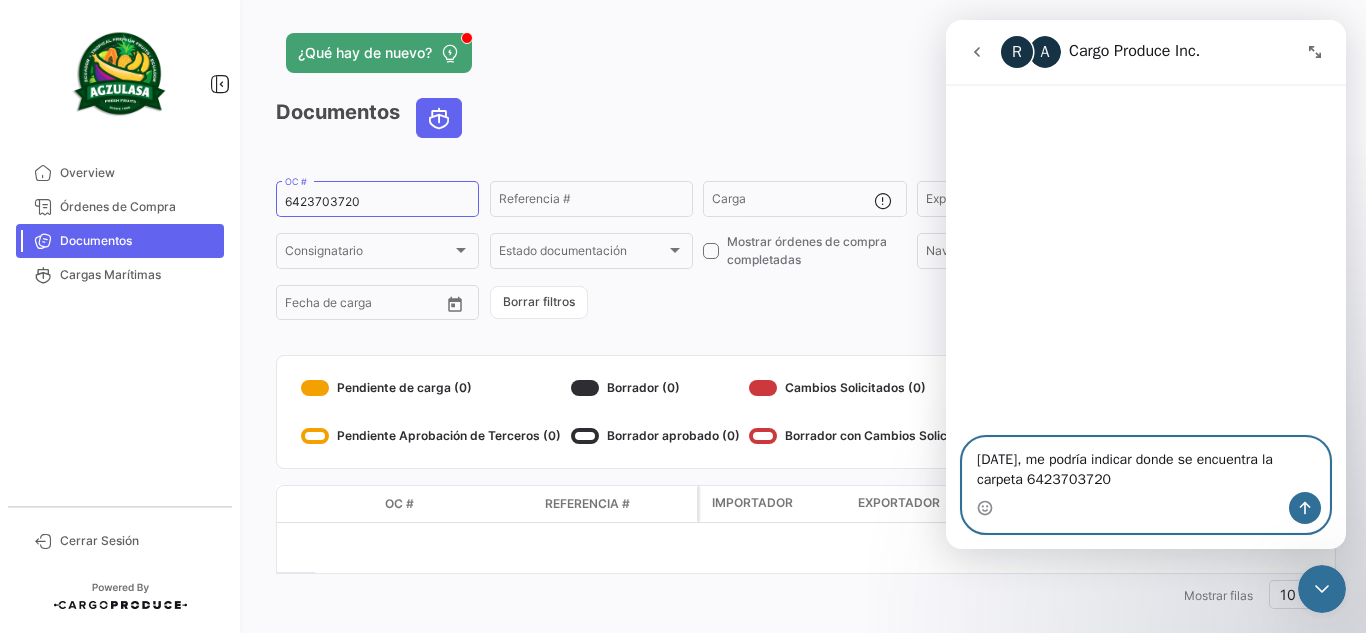 type 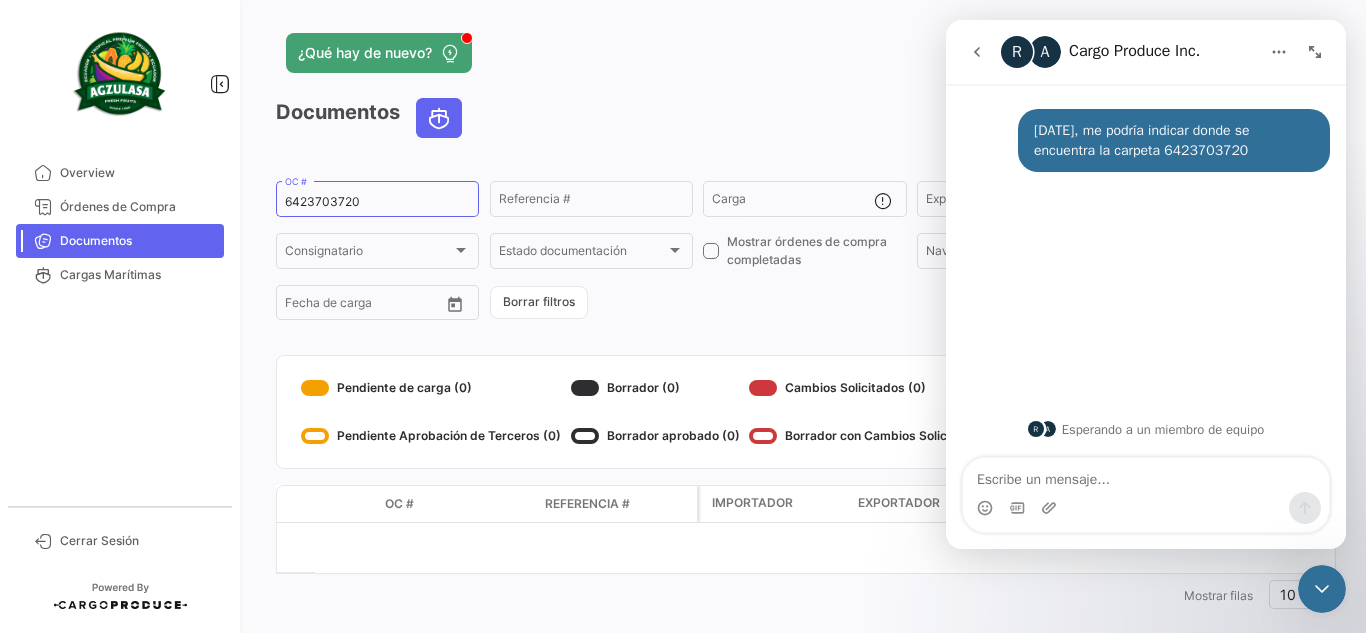click 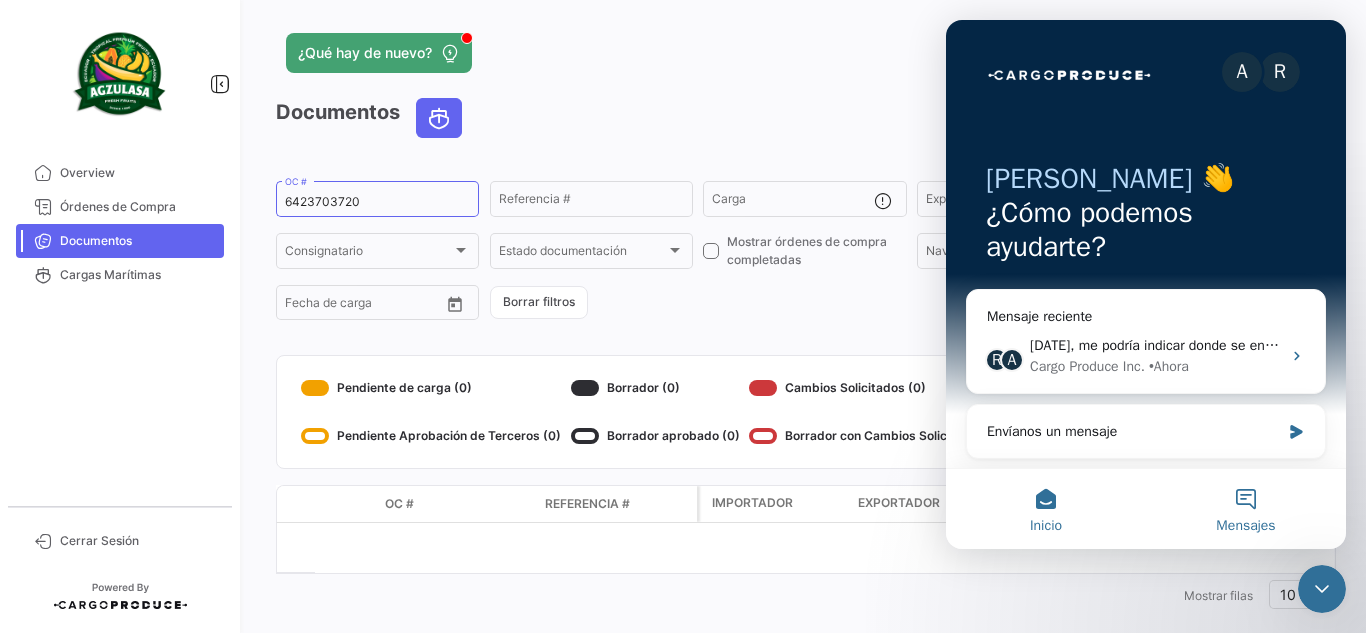 click on "Mensajes" at bounding box center (1245, 526) 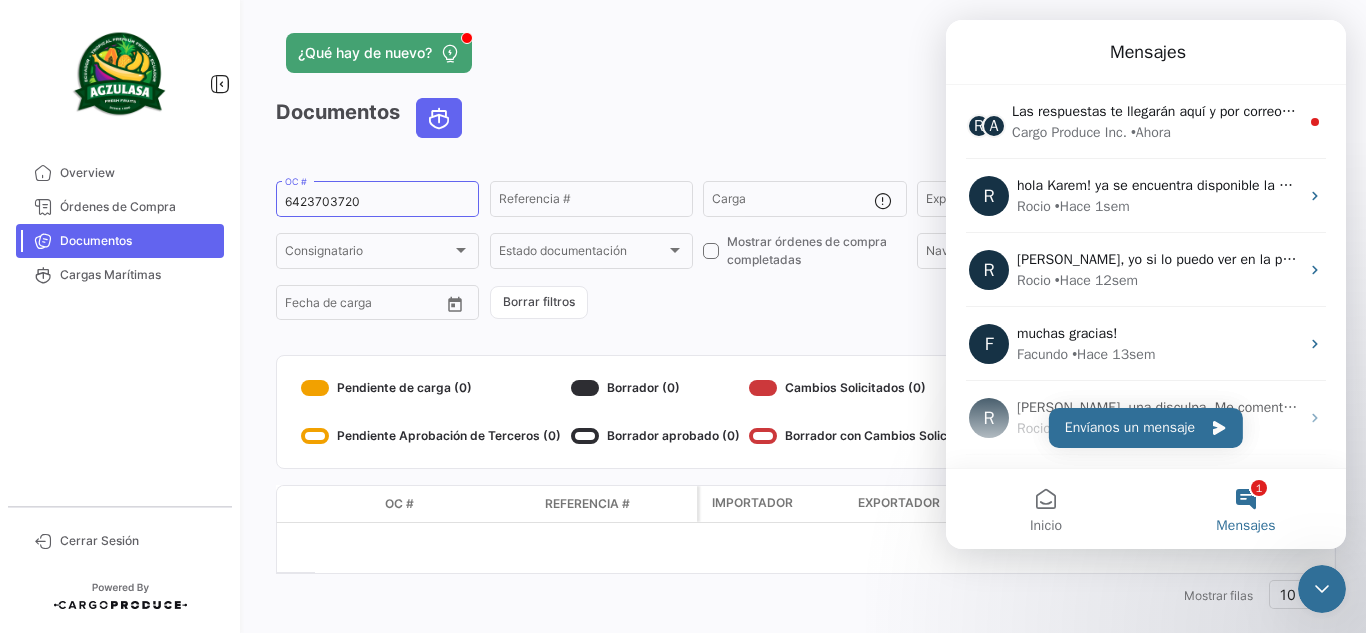 scroll, scrollTop: 511, scrollLeft: 0, axis: vertical 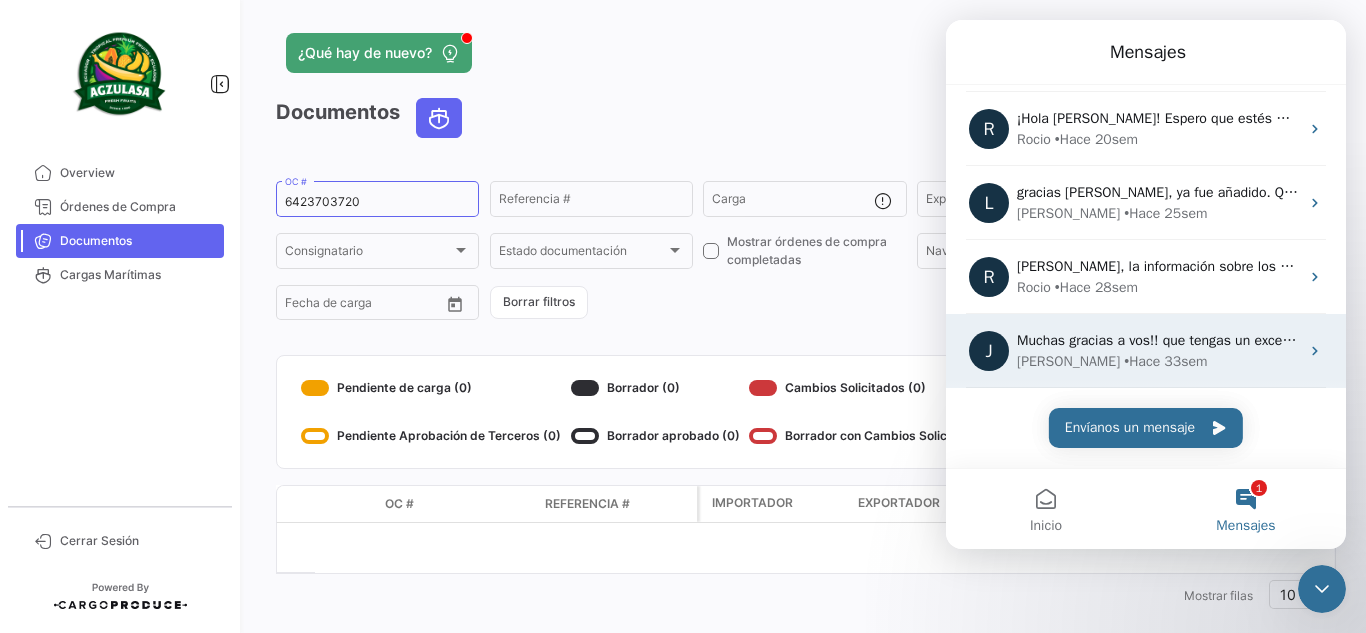 click on "Muchas gracias a vos!! que tengas un excelente inicio de semana!" at bounding box center [1221, 340] 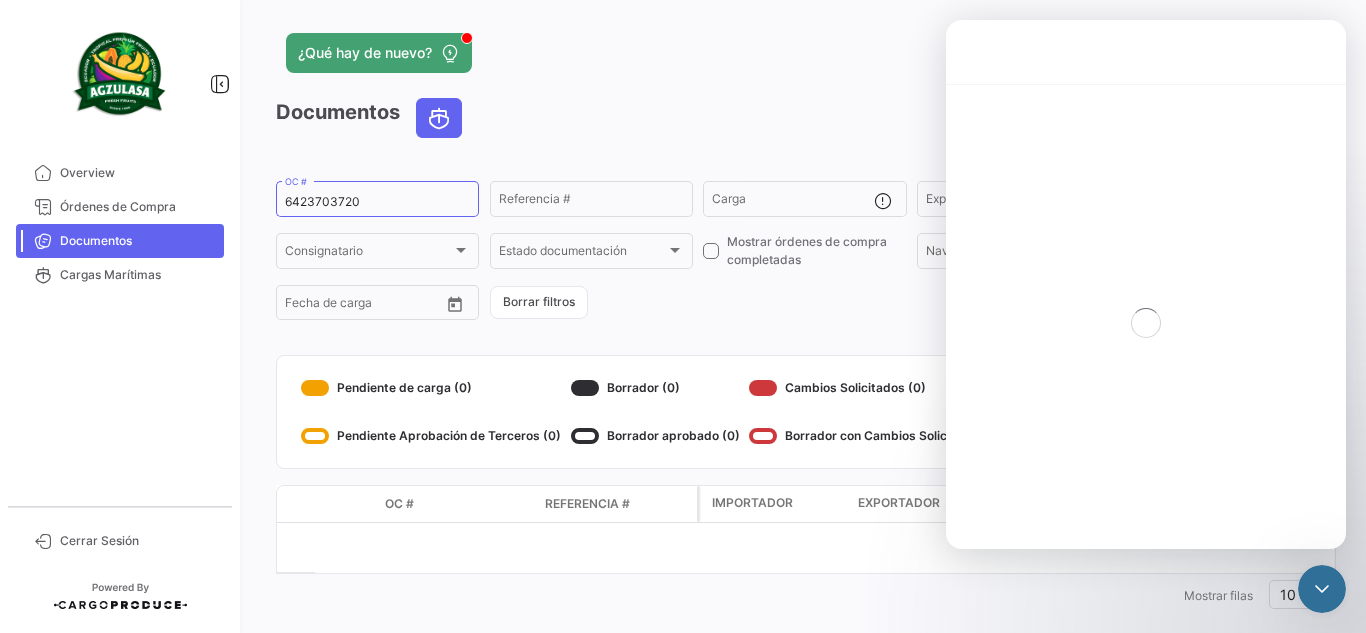 scroll, scrollTop: 430, scrollLeft: 0, axis: vertical 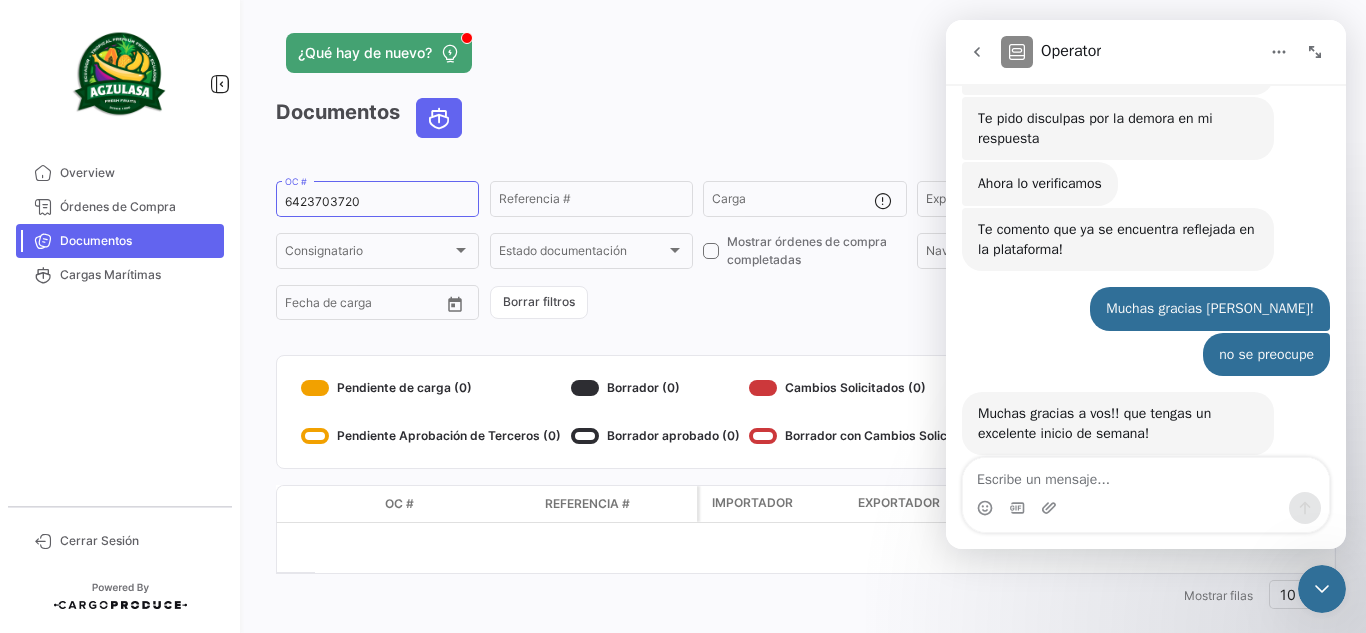 click at bounding box center [977, 52] 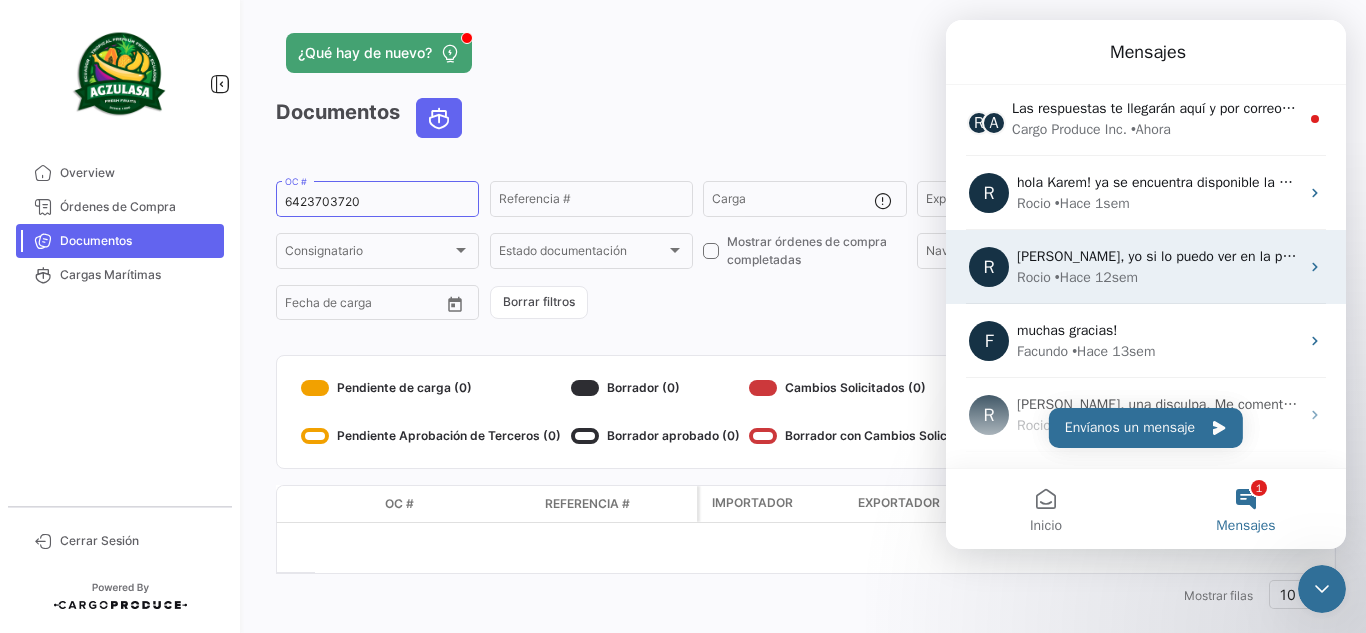 scroll, scrollTop: 0, scrollLeft: 0, axis: both 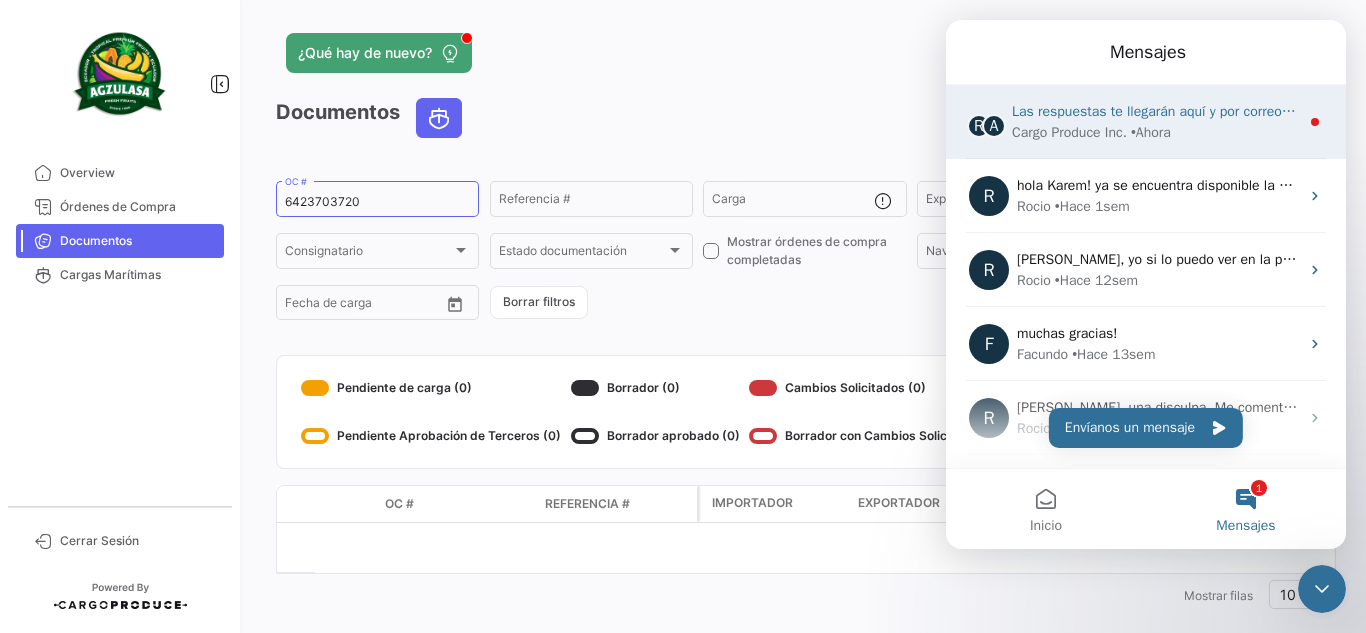 click on "Las respuestas te llegarán aquí y por correo electrónico: ✉️ exportaciones6@zulay.com Nuestro tiempo de respuesta habitual 🕒 menos de 1 hora" at bounding box center [1540, 111] 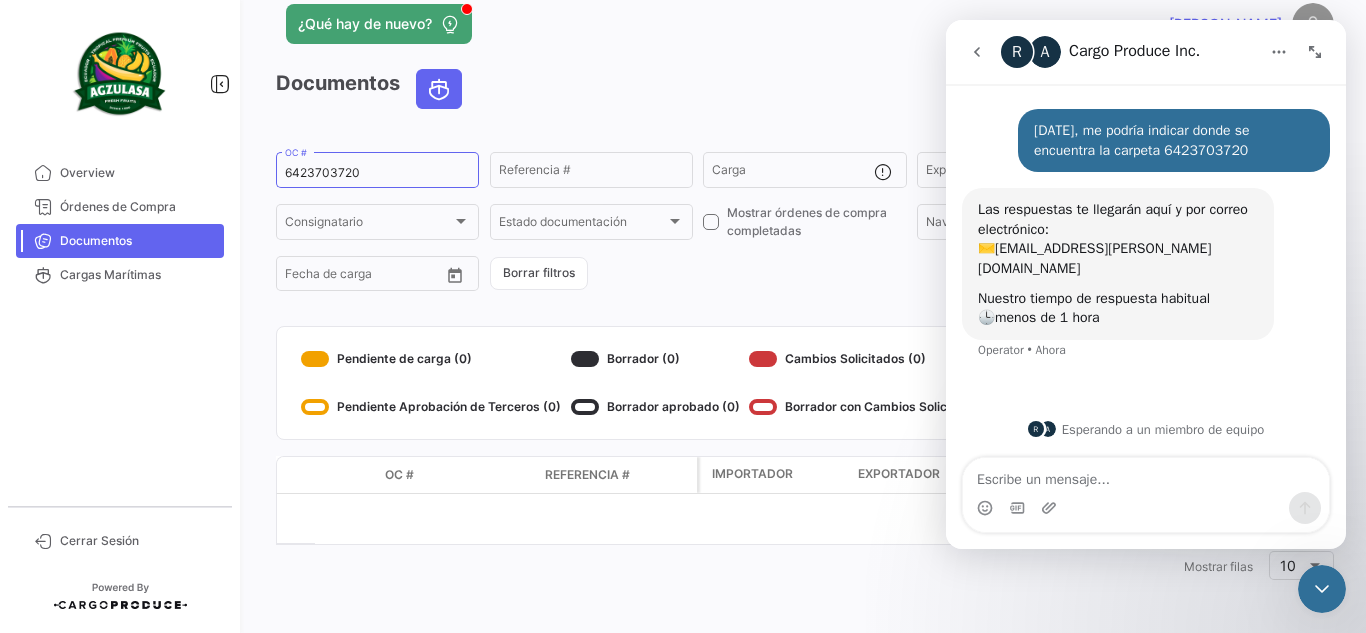 scroll, scrollTop: 0, scrollLeft: 0, axis: both 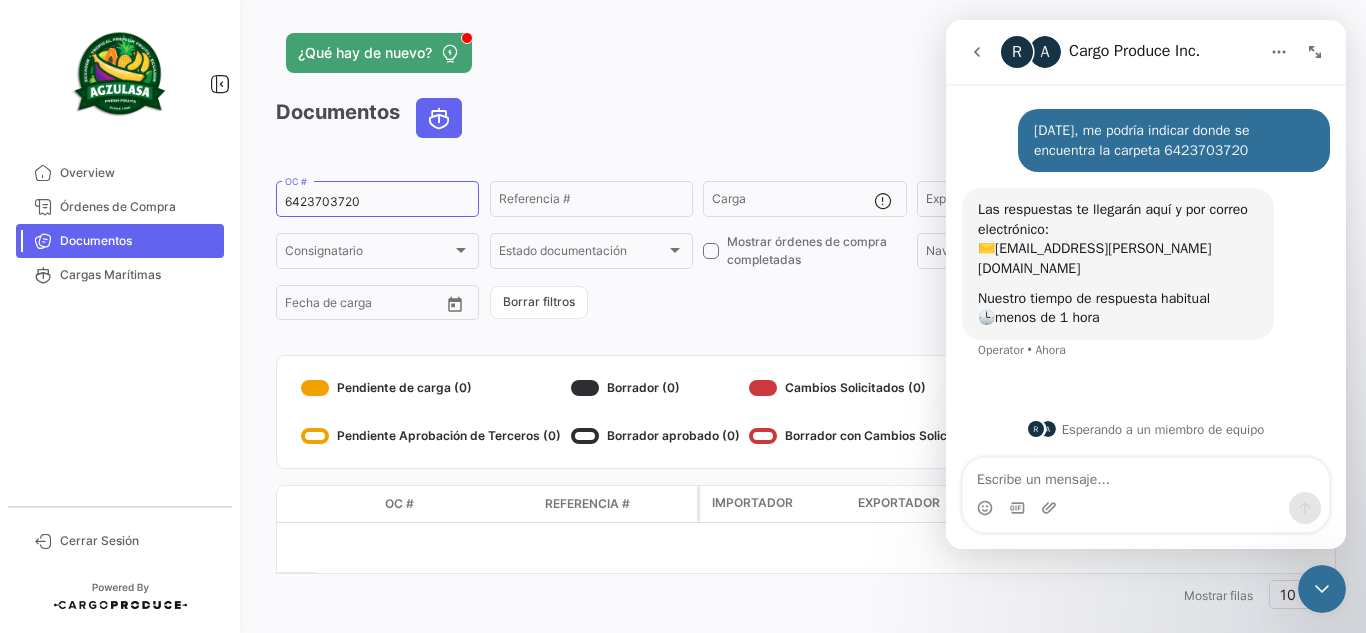 click at bounding box center (977, 52) 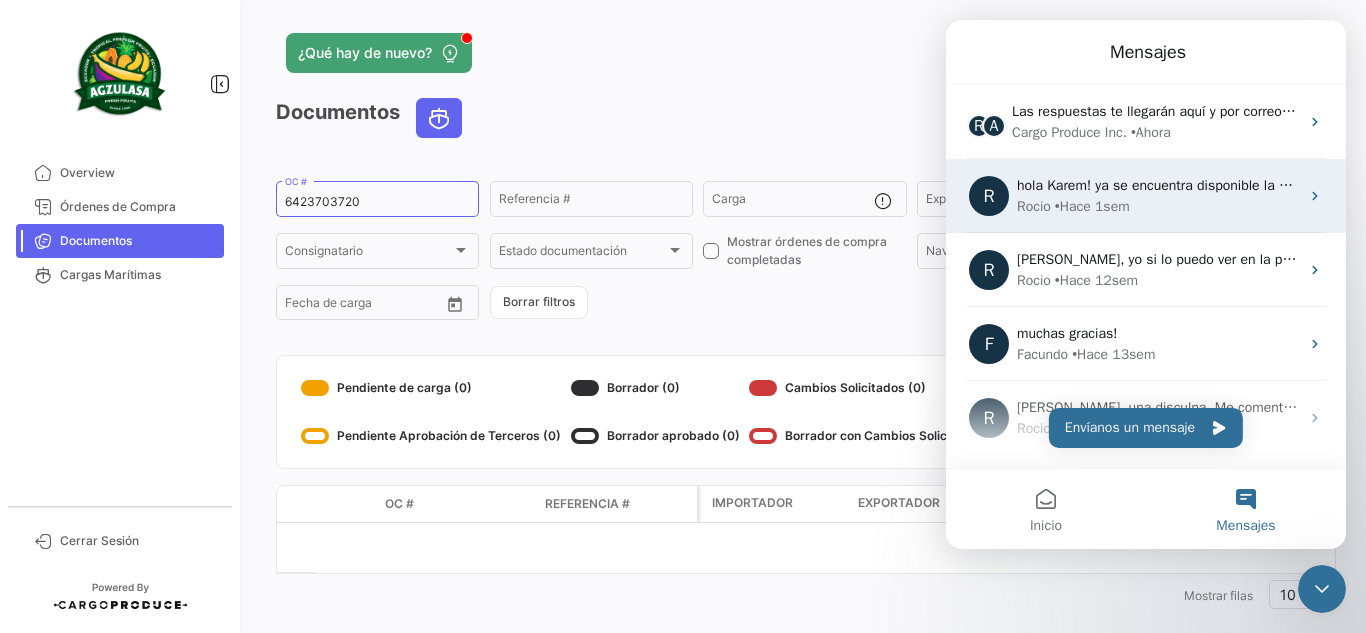 click on "Rocio •  Hace 1sem" at bounding box center (1158, 206) 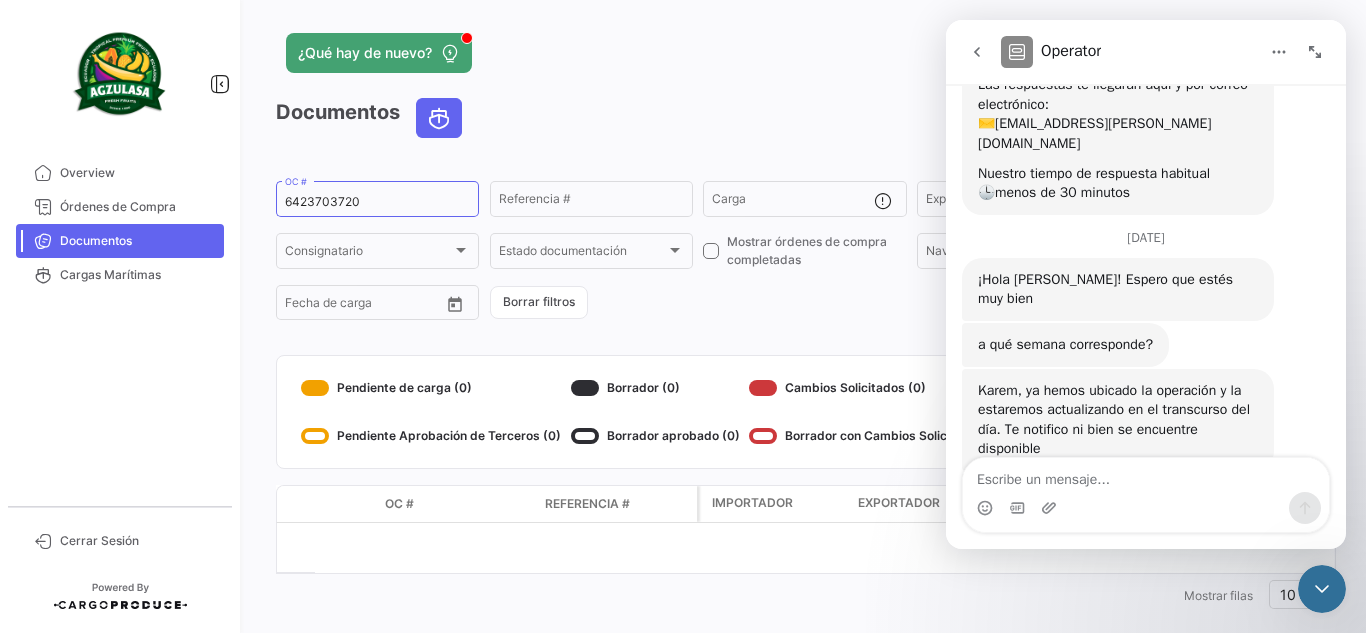 scroll, scrollTop: 0, scrollLeft: 0, axis: both 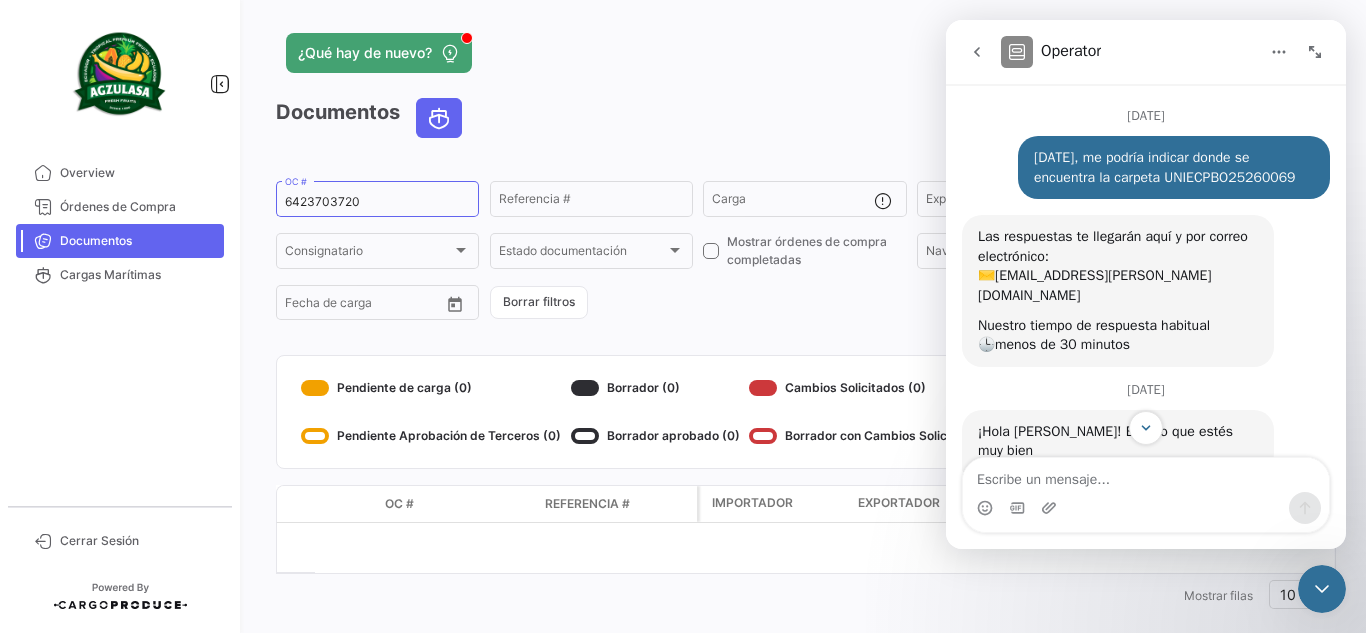 click 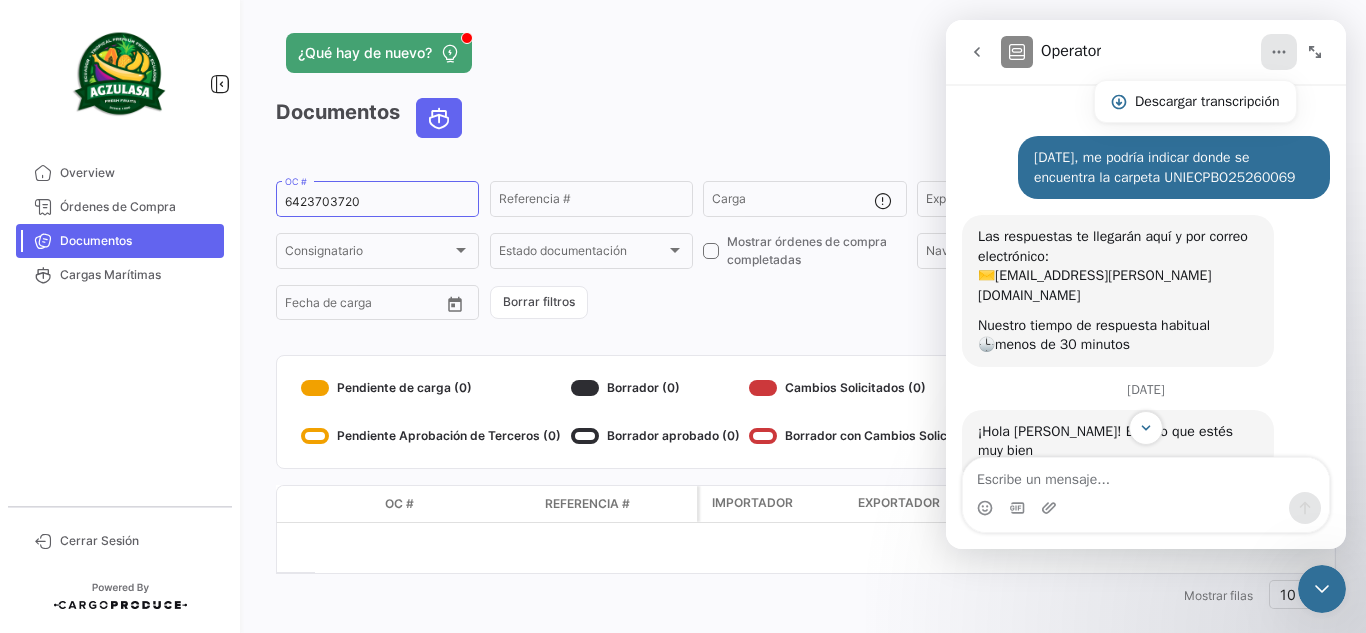 click at bounding box center (977, 52) 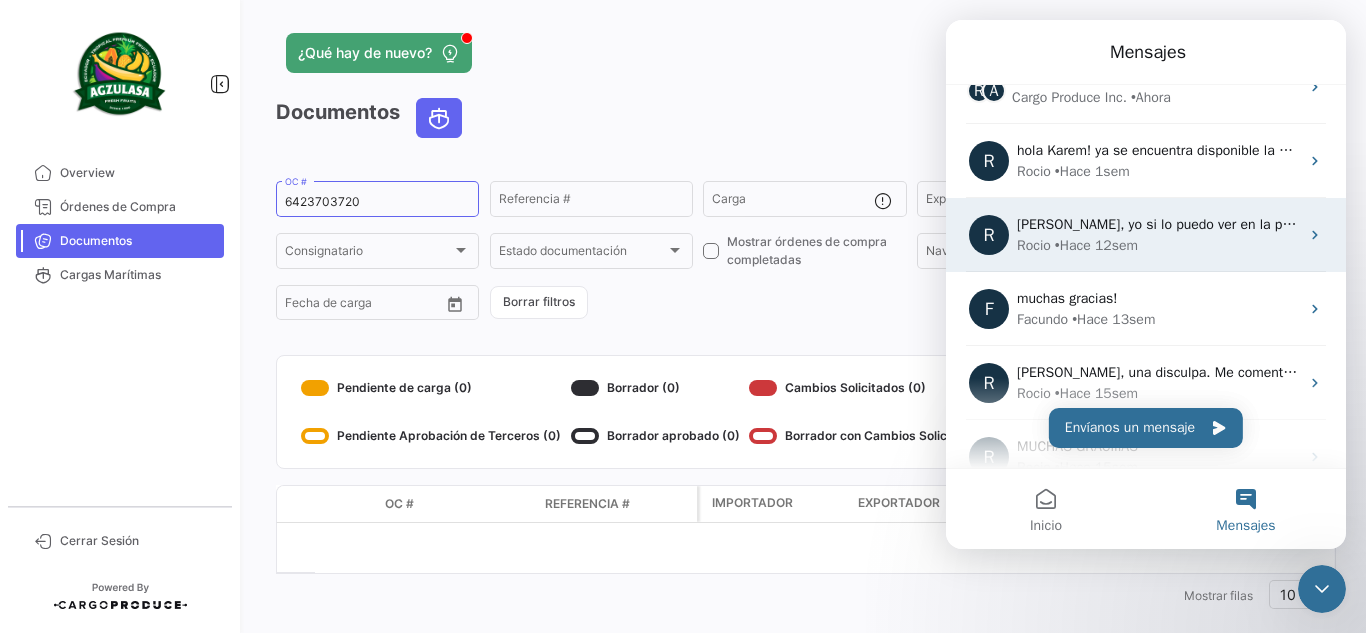 scroll, scrollTop: 0, scrollLeft: 0, axis: both 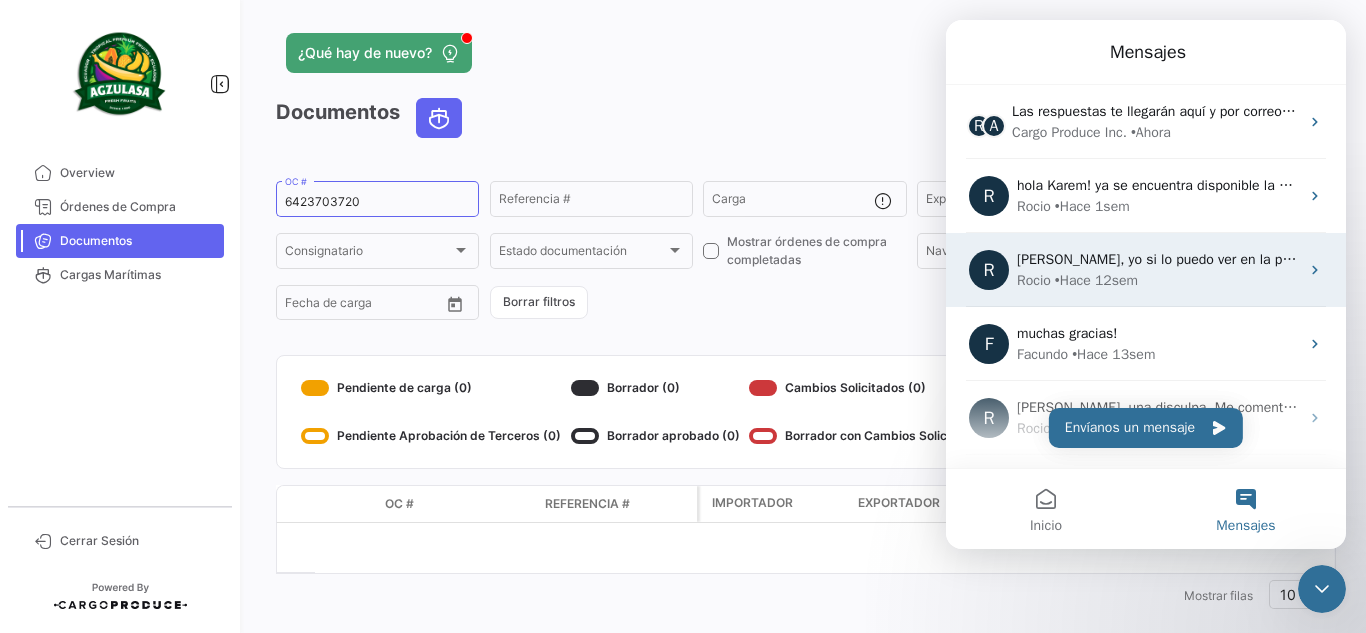 click on "Rocio •  Hace 12sem" at bounding box center [1158, 280] 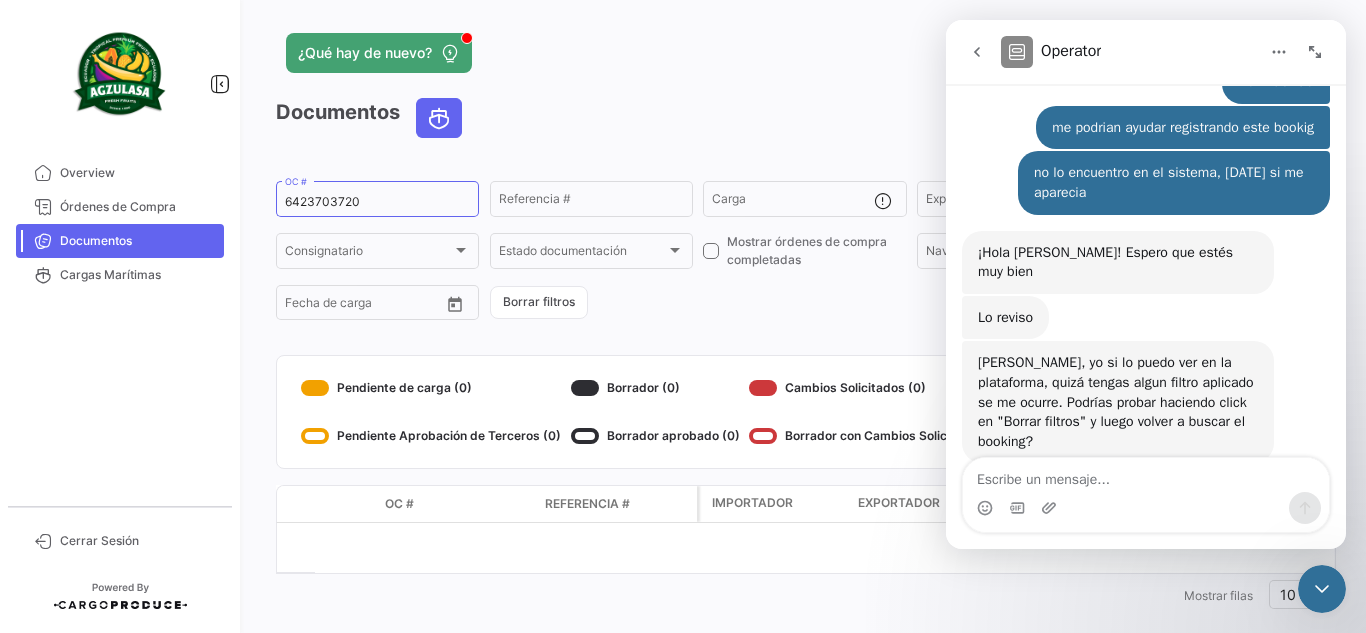 scroll, scrollTop: 284, scrollLeft: 0, axis: vertical 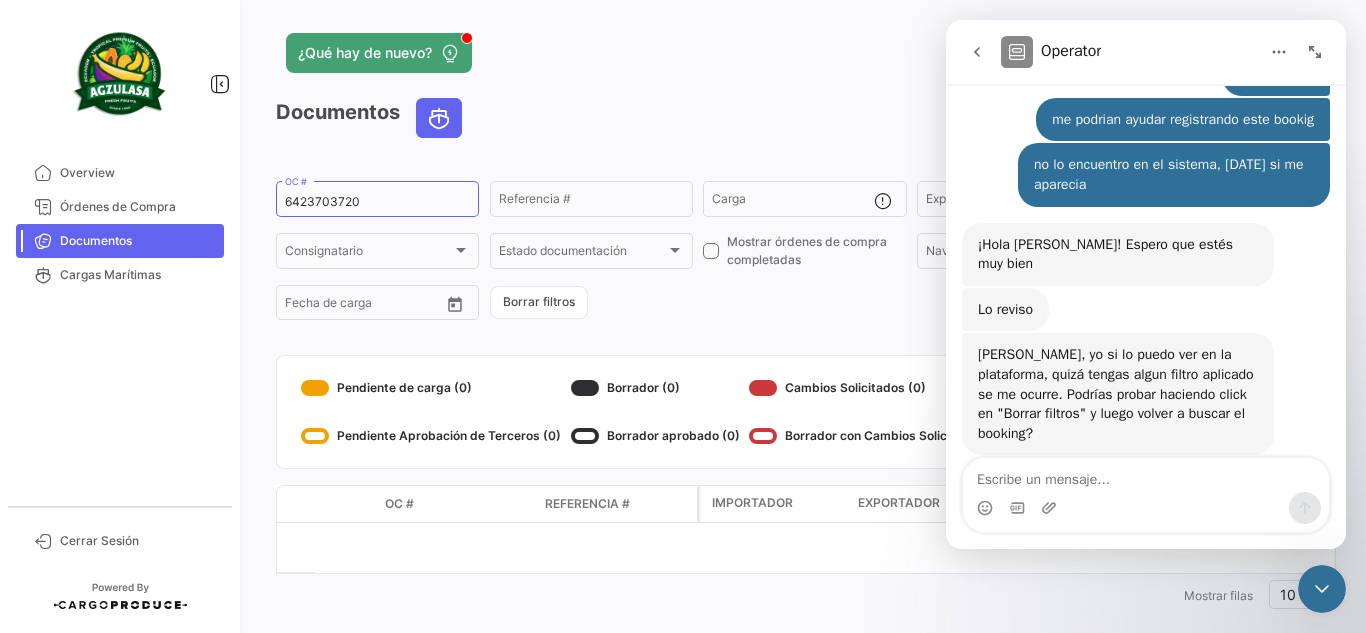 click at bounding box center (977, 52) 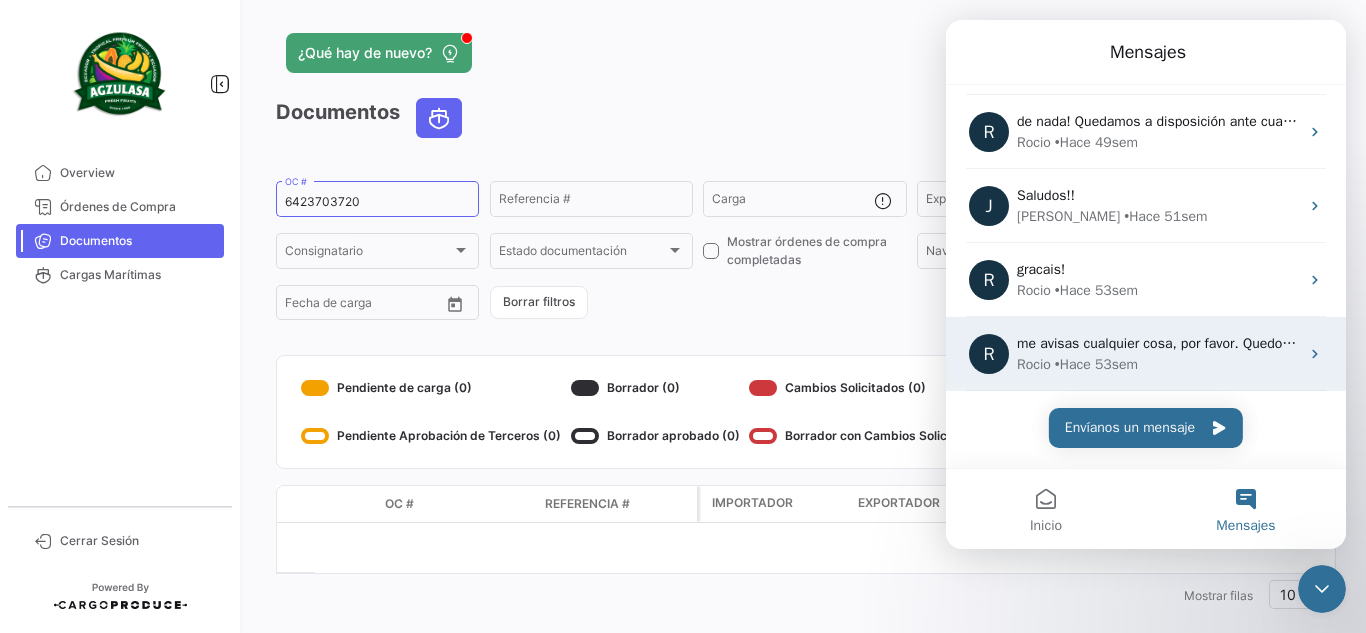 scroll, scrollTop: 1103, scrollLeft: 0, axis: vertical 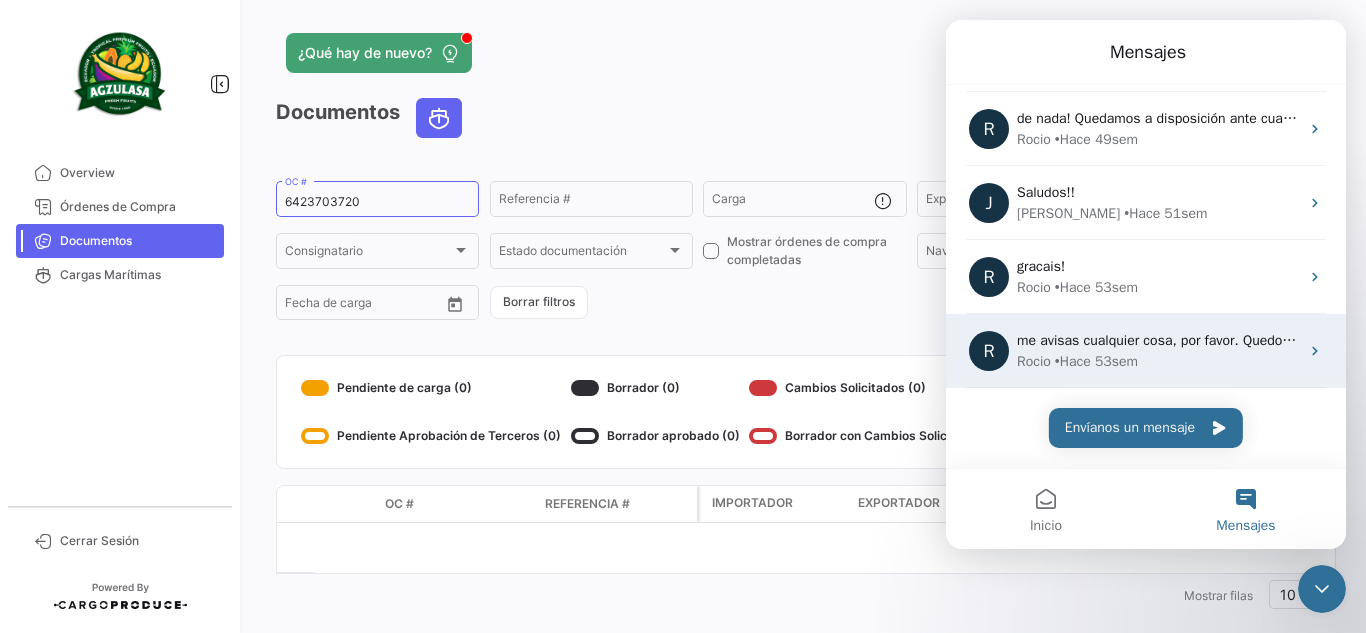 click on "me avisas cualquier cosa, por favor. Quedo atenta" at bounding box center (1171, 340) 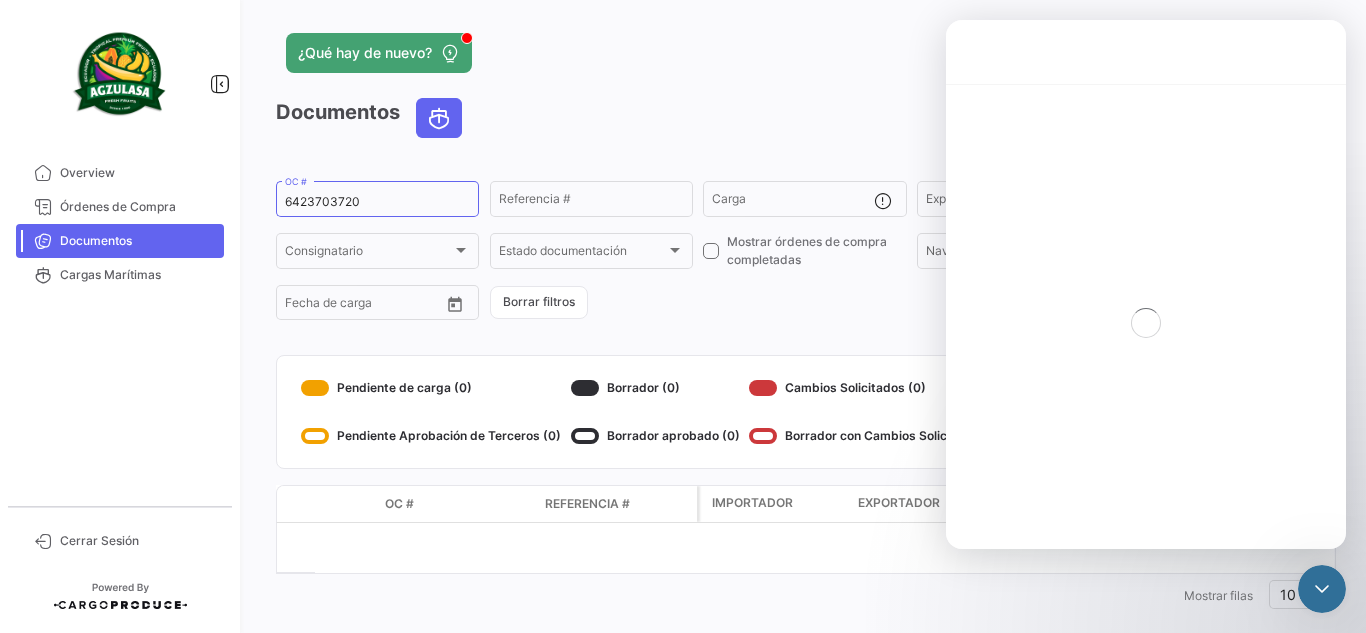 scroll, scrollTop: 1022, scrollLeft: 0, axis: vertical 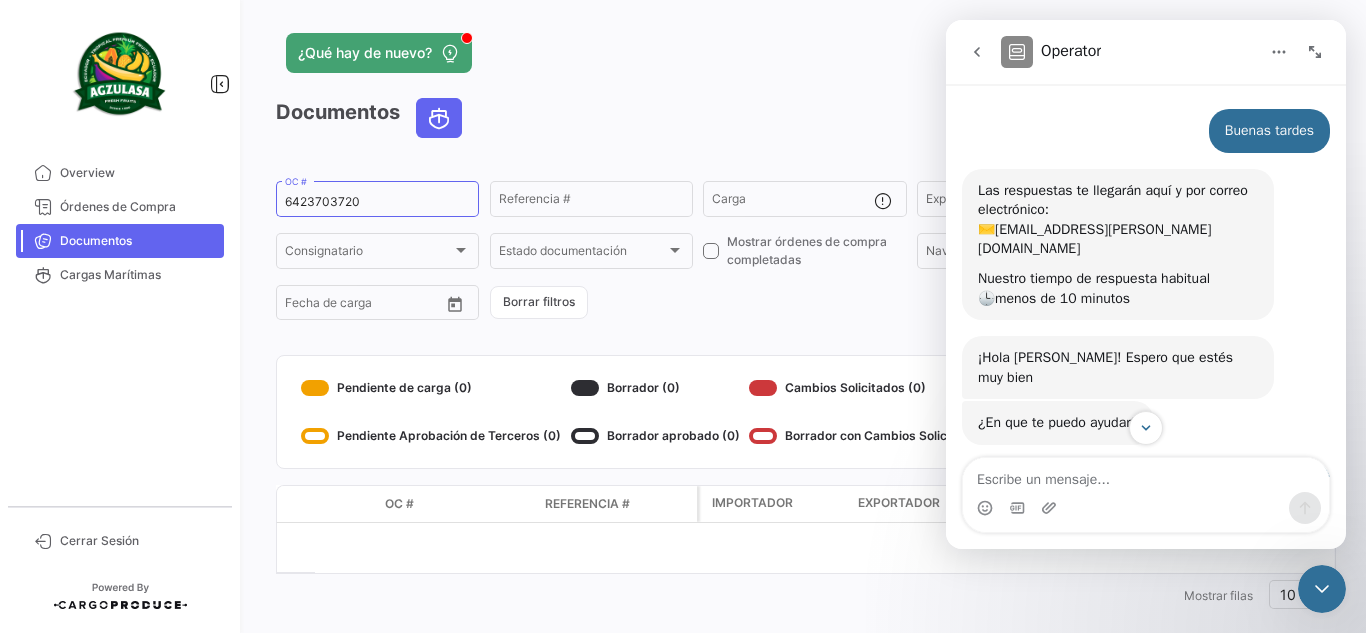 click at bounding box center [977, 52] 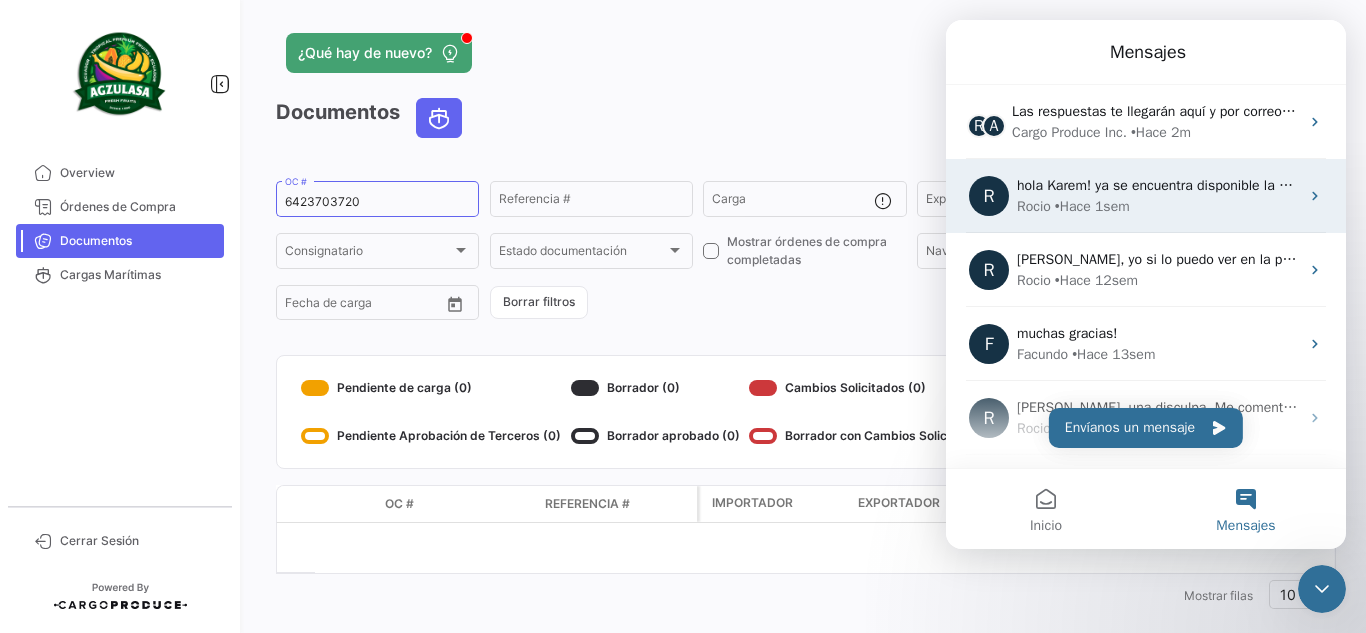 click on "Rocio •  Hace 1sem" at bounding box center [1158, 206] 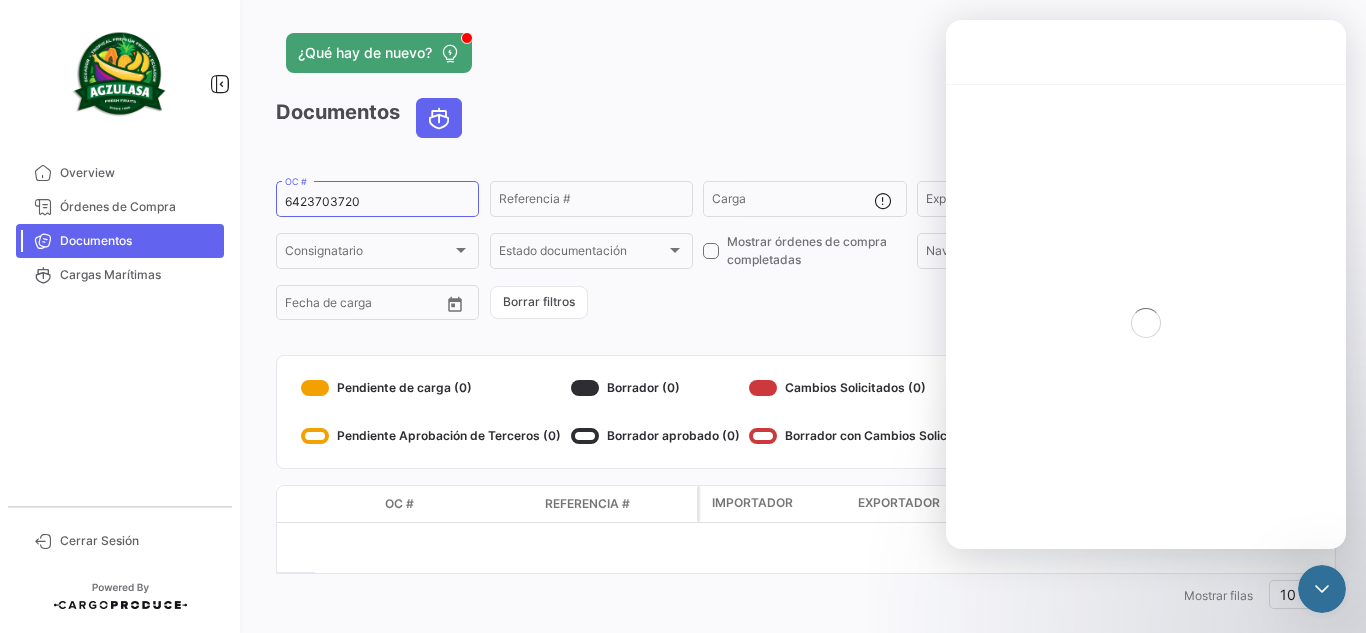 click at bounding box center (1146, 322) 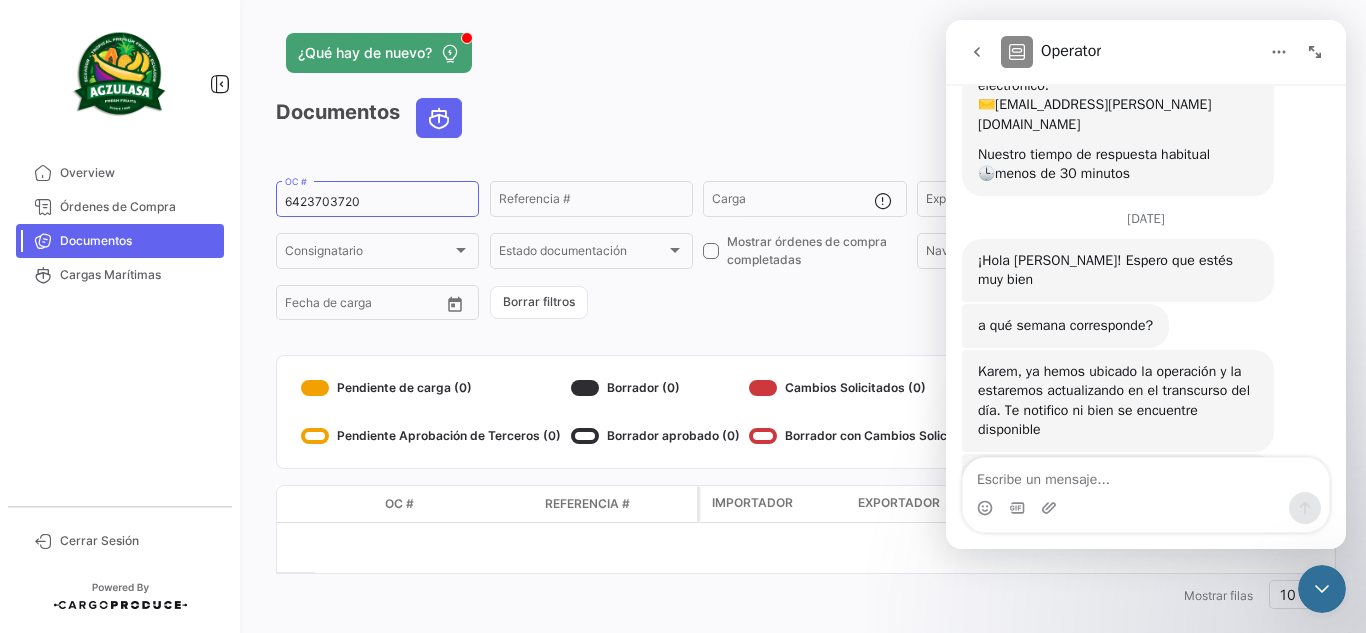 scroll, scrollTop: 233, scrollLeft: 0, axis: vertical 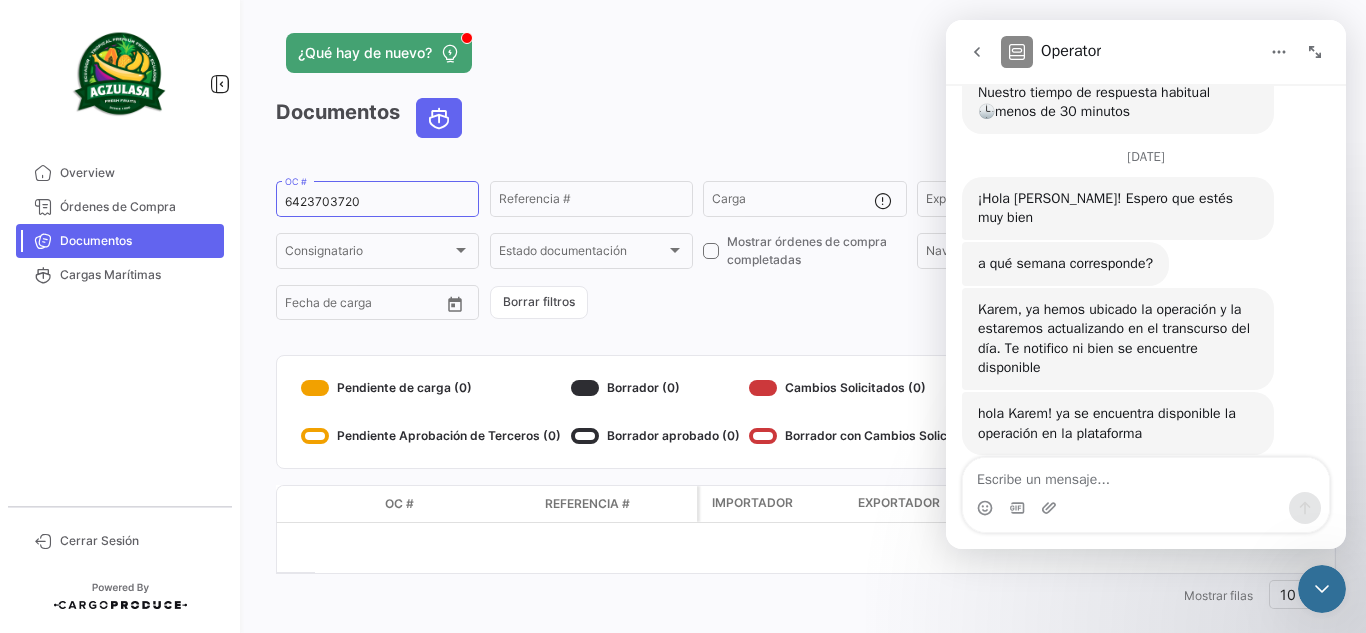 click at bounding box center [977, 52] 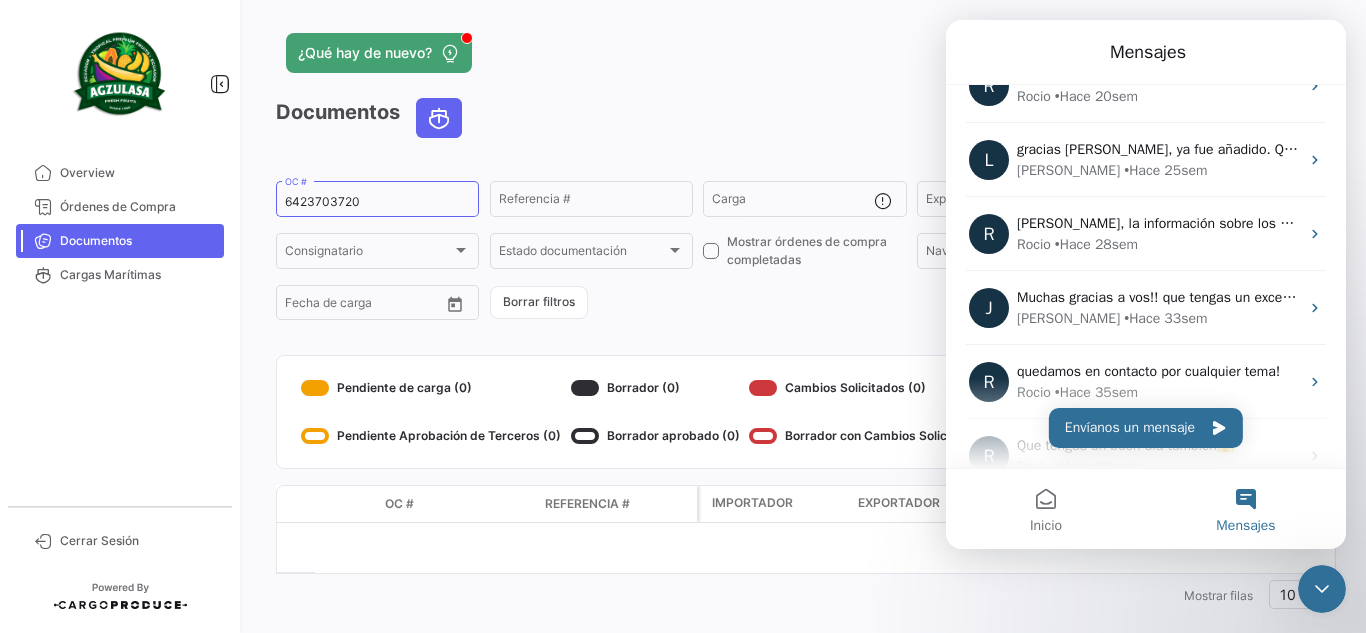 scroll, scrollTop: 600, scrollLeft: 0, axis: vertical 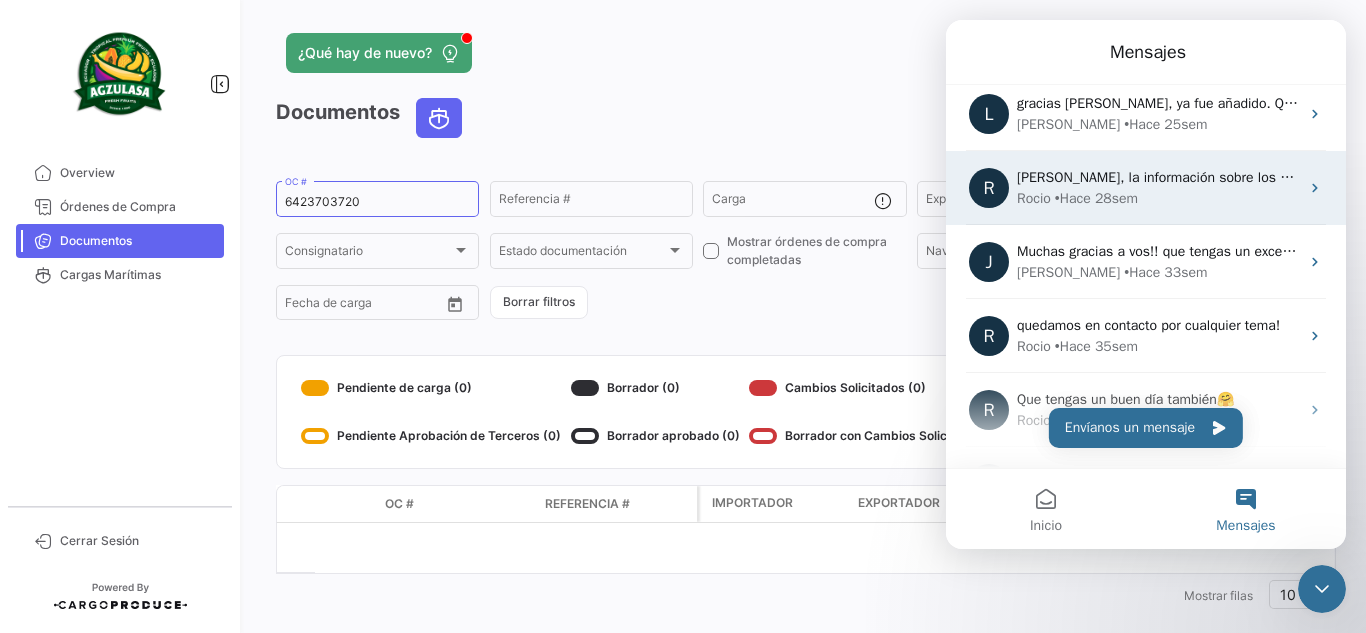 click on "•  Hace 28sem" at bounding box center [1096, 198] 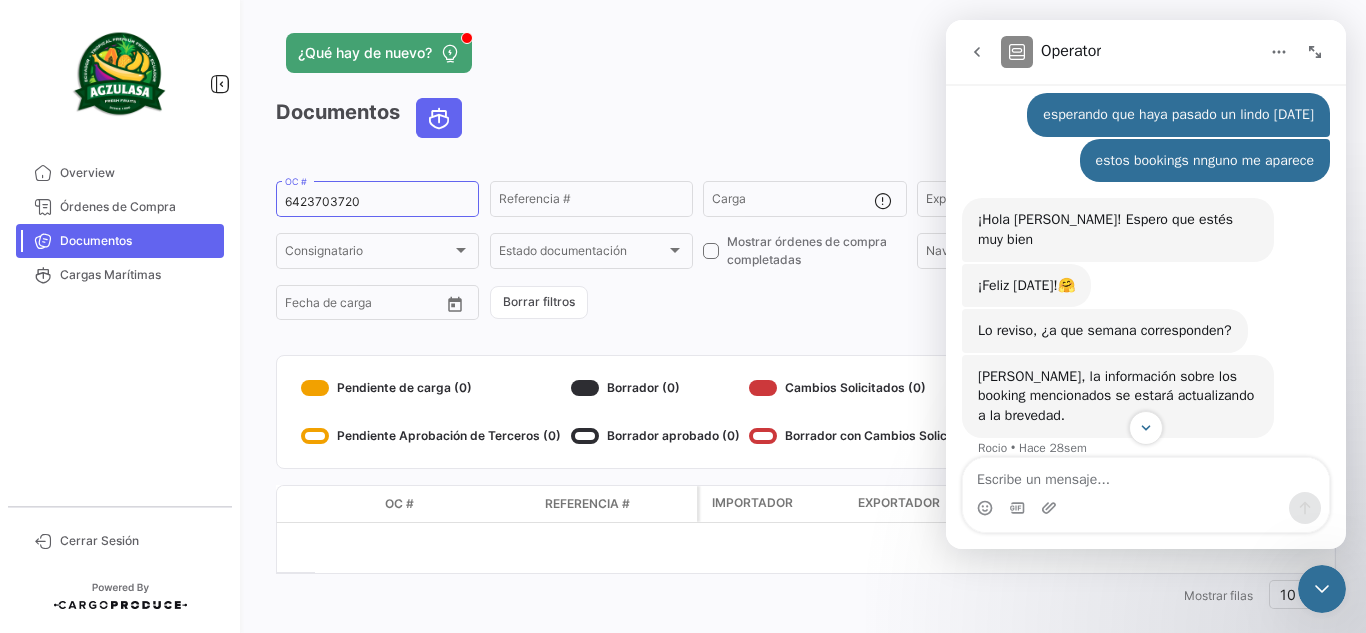 scroll, scrollTop: 532, scrollLeft: 0, axis: vertical 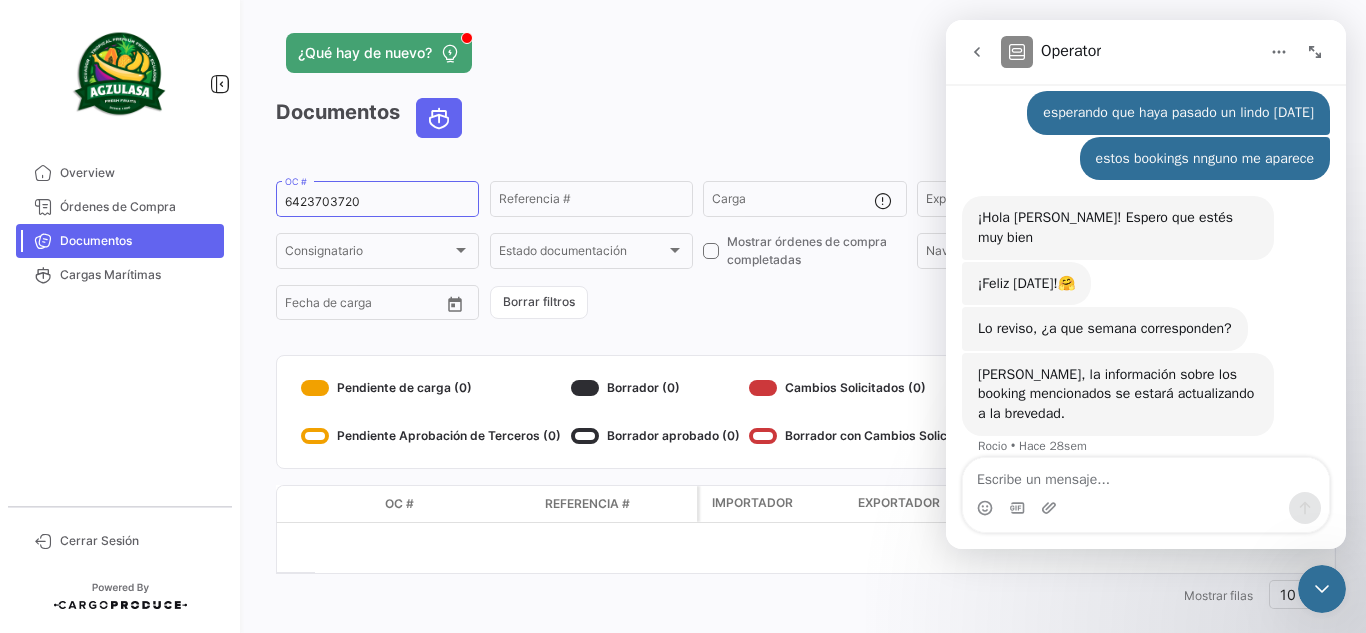 click 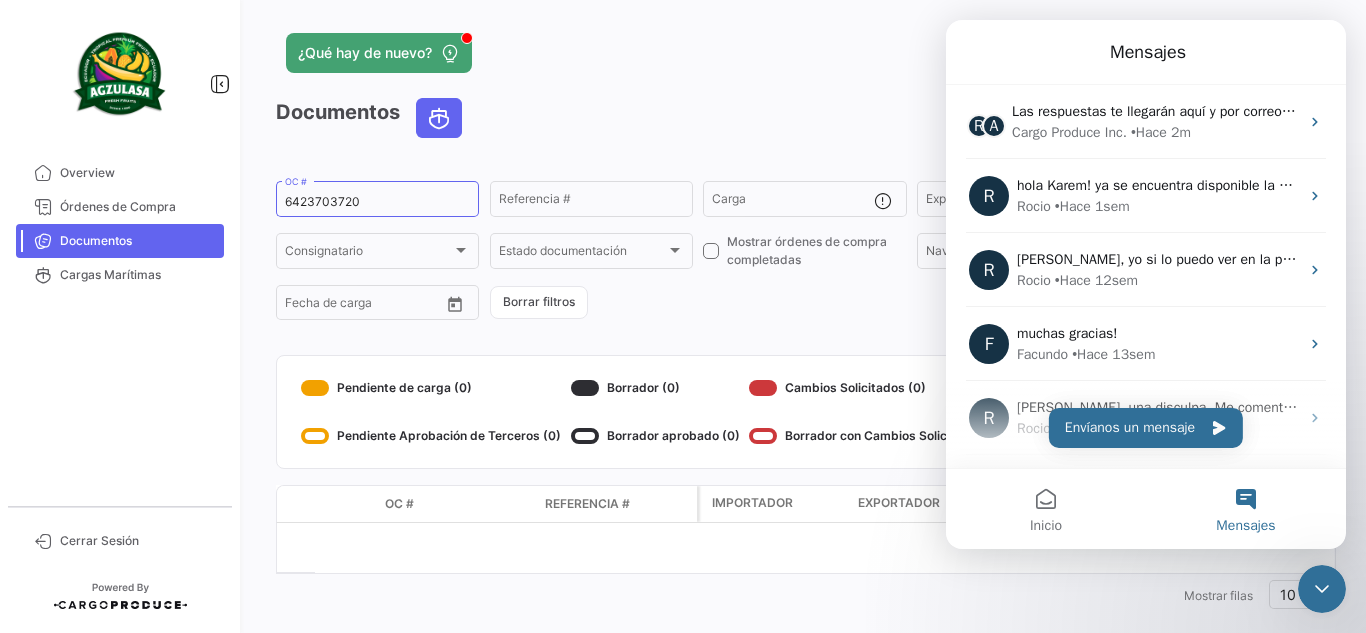scroll, scrollTop: 0, scrollLeft: 0, axis: both 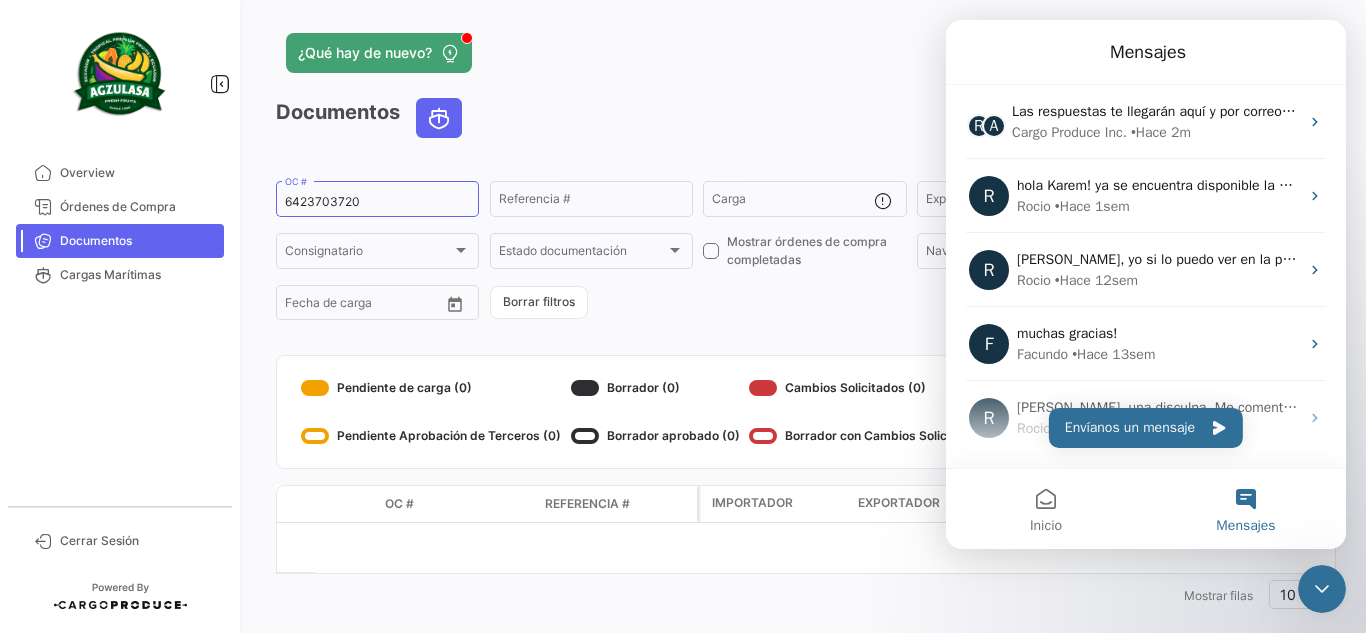 click on "visibility_off   Filtros  ✓" 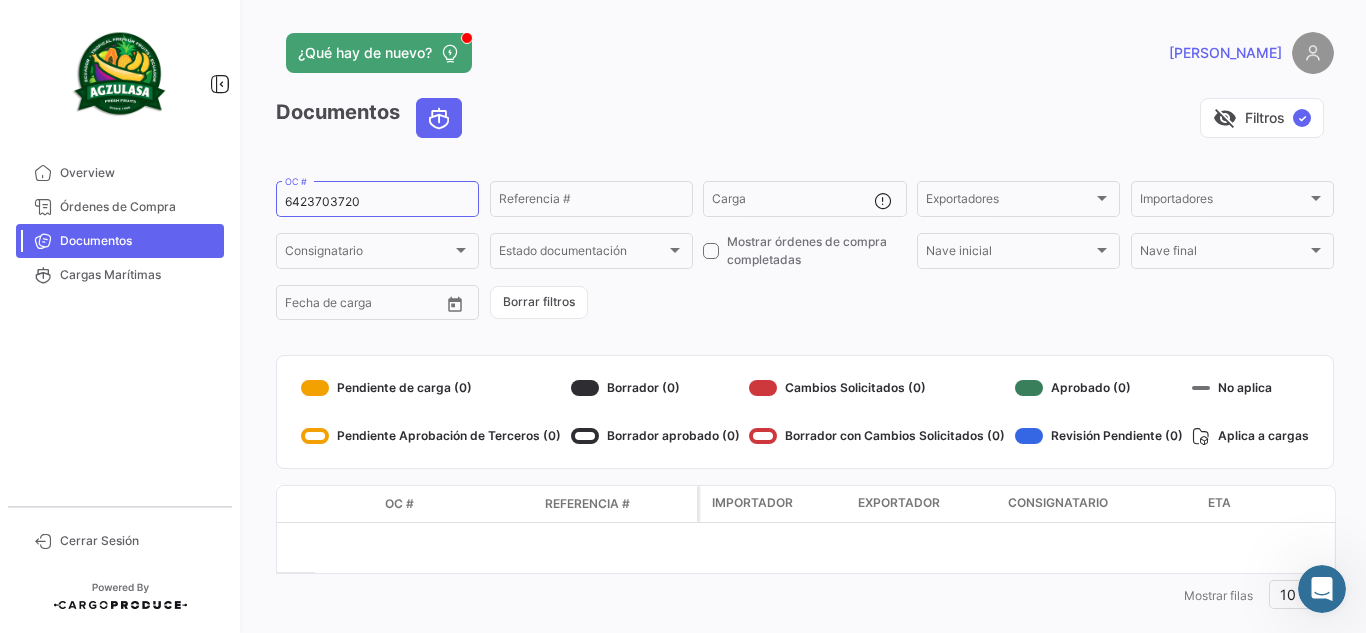 scroll, scrollTop: 0, scrollLeft: 0, axis: both 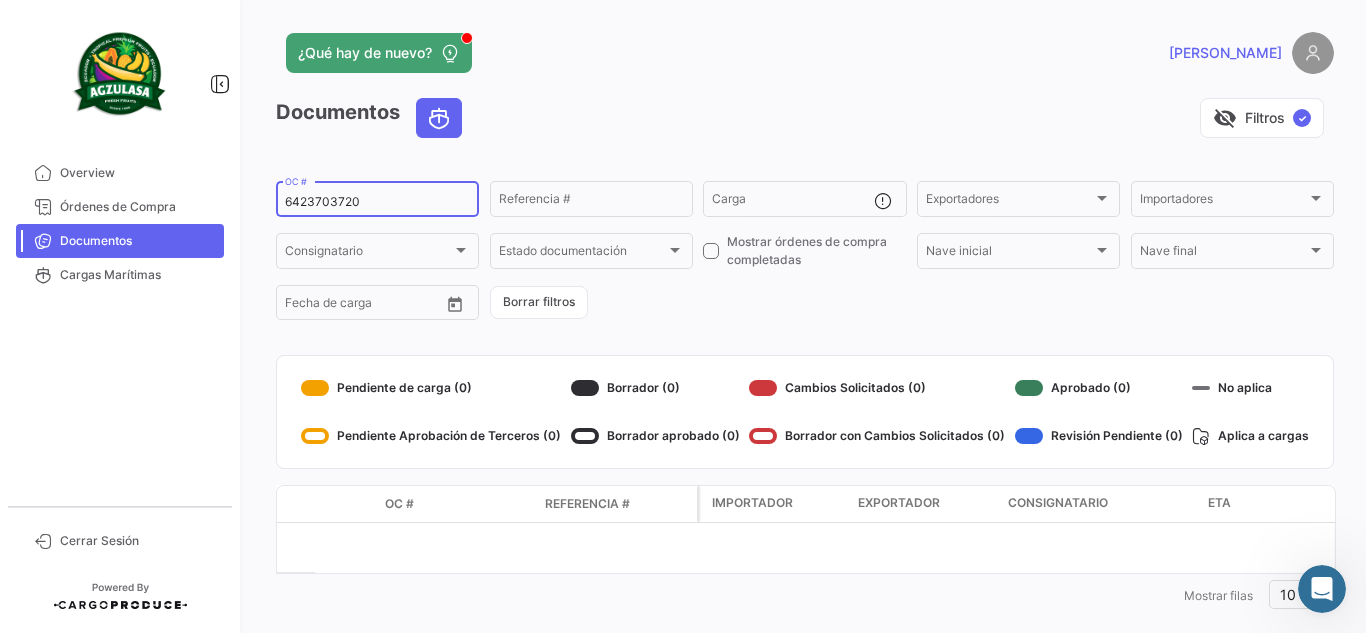 drag, startPoint x: 396, startPoint y: 202, endPoint x: 266, endPoint y: 167, distance: 134.62912 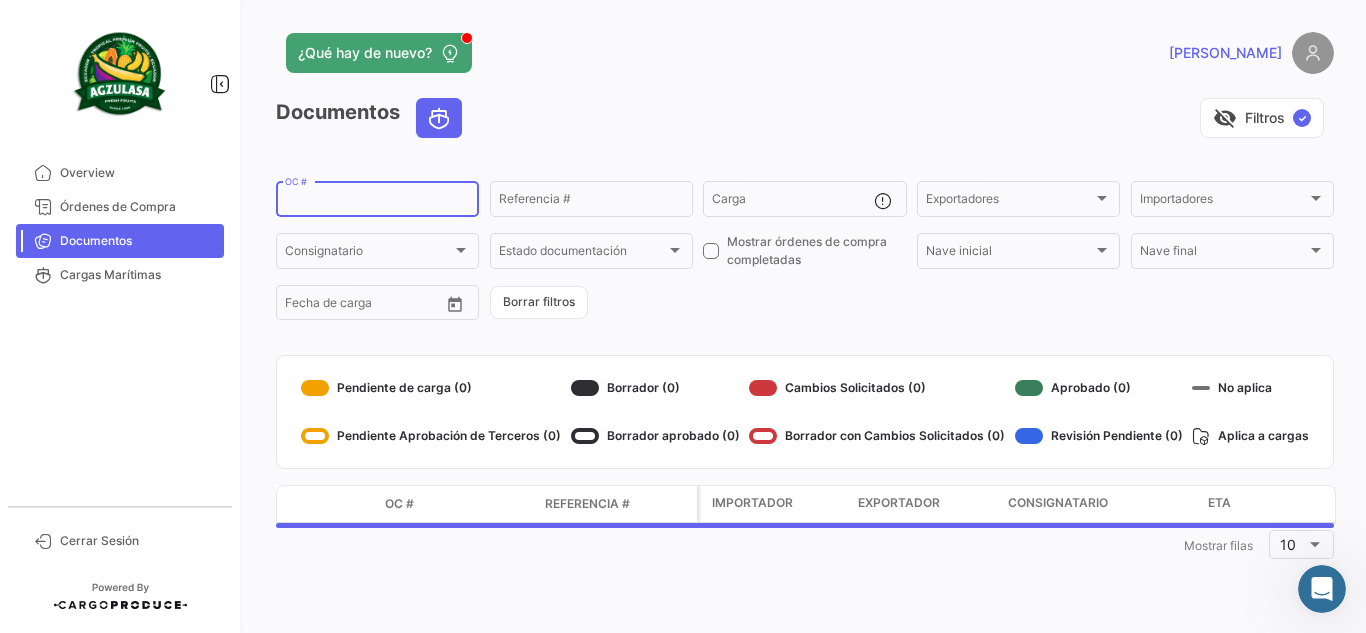 type 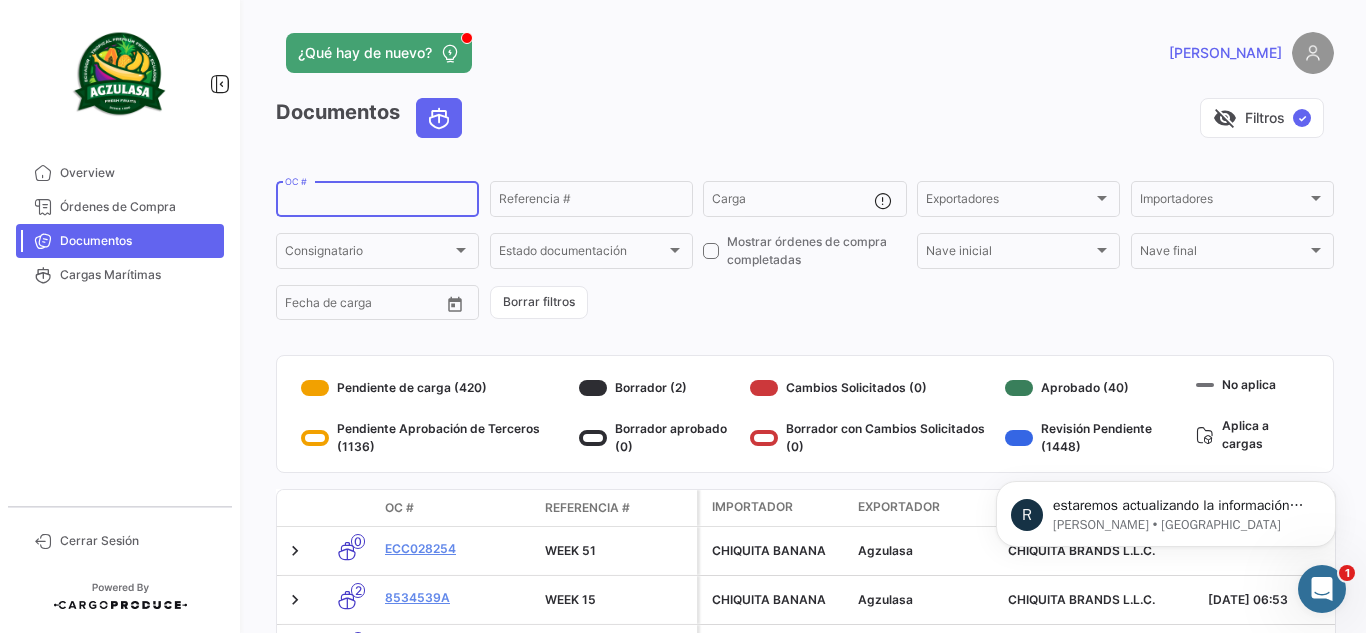scroll, scrollTop: 0, scrollLeft: 0, axis: both 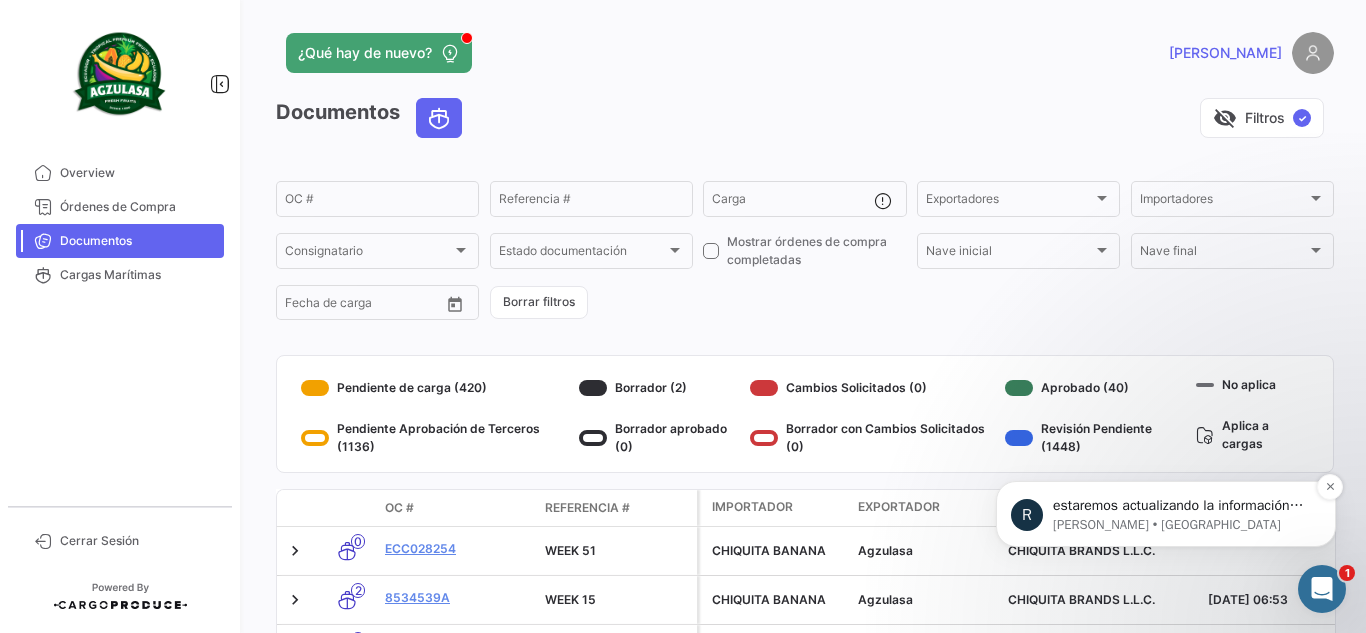 click on "Rocio • Ahora" at bounding box center [1182, 525] 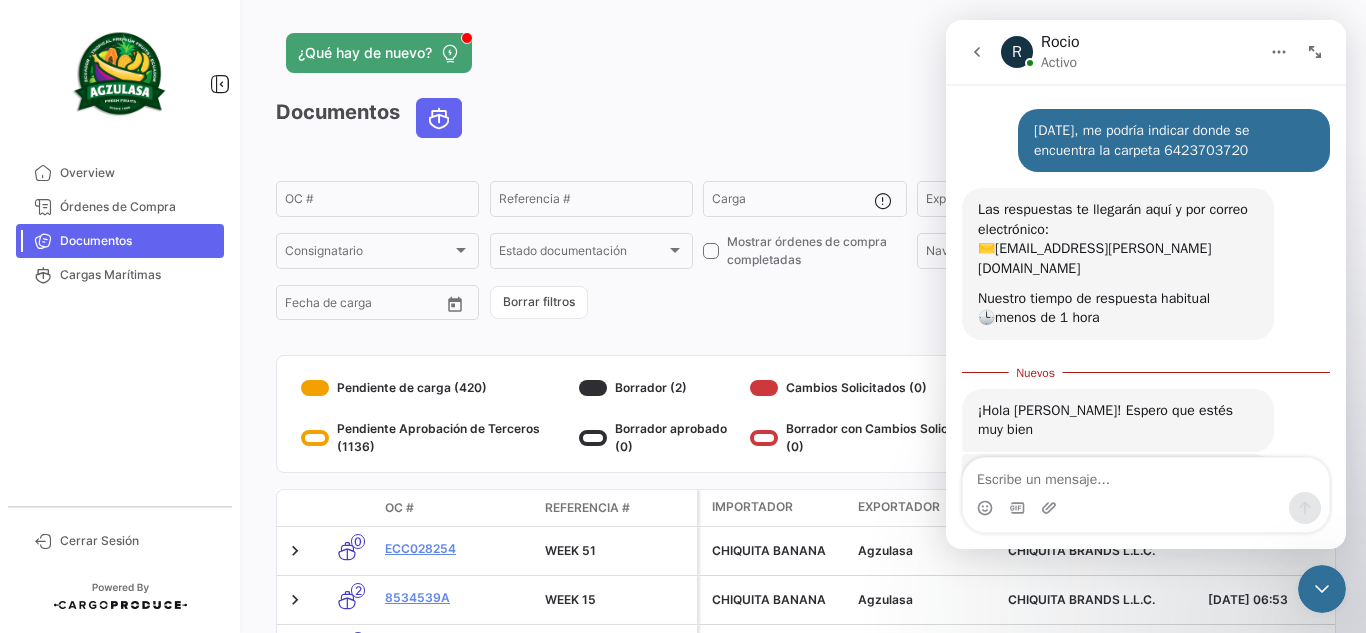 scroll, scrollTop: 3, scrollLeft: 0, axis: vertical 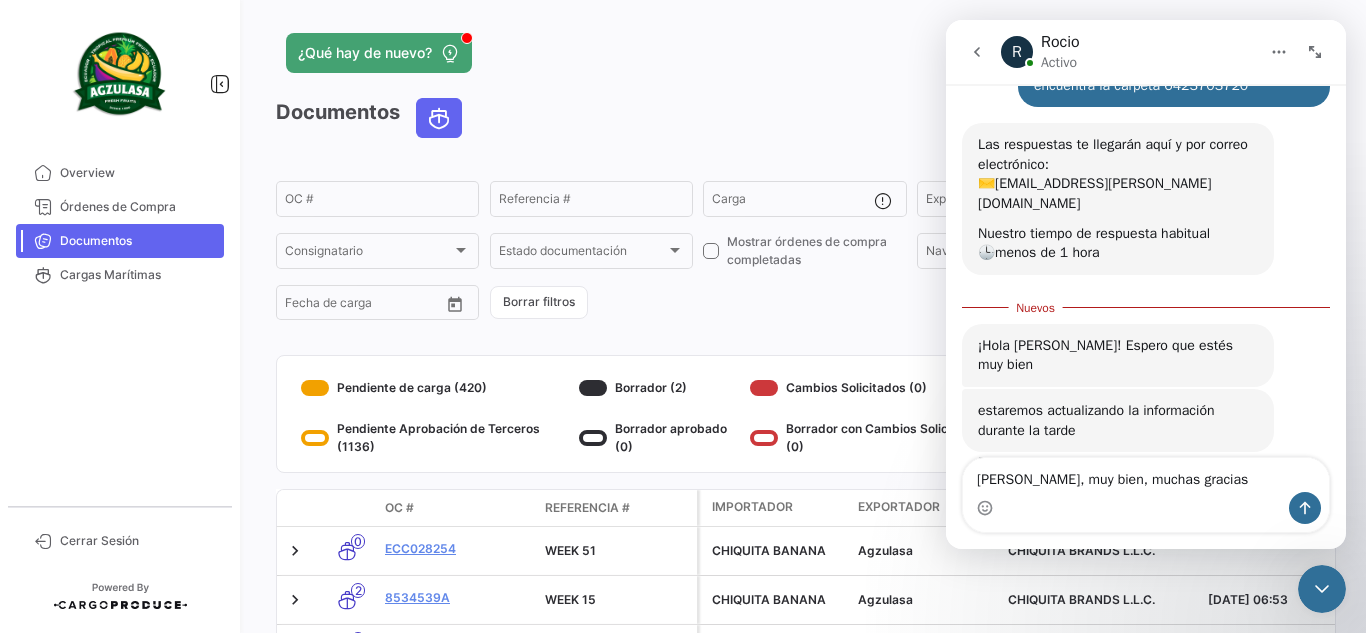 type on "Hola Rocio, muy bien, muchas gracias!" 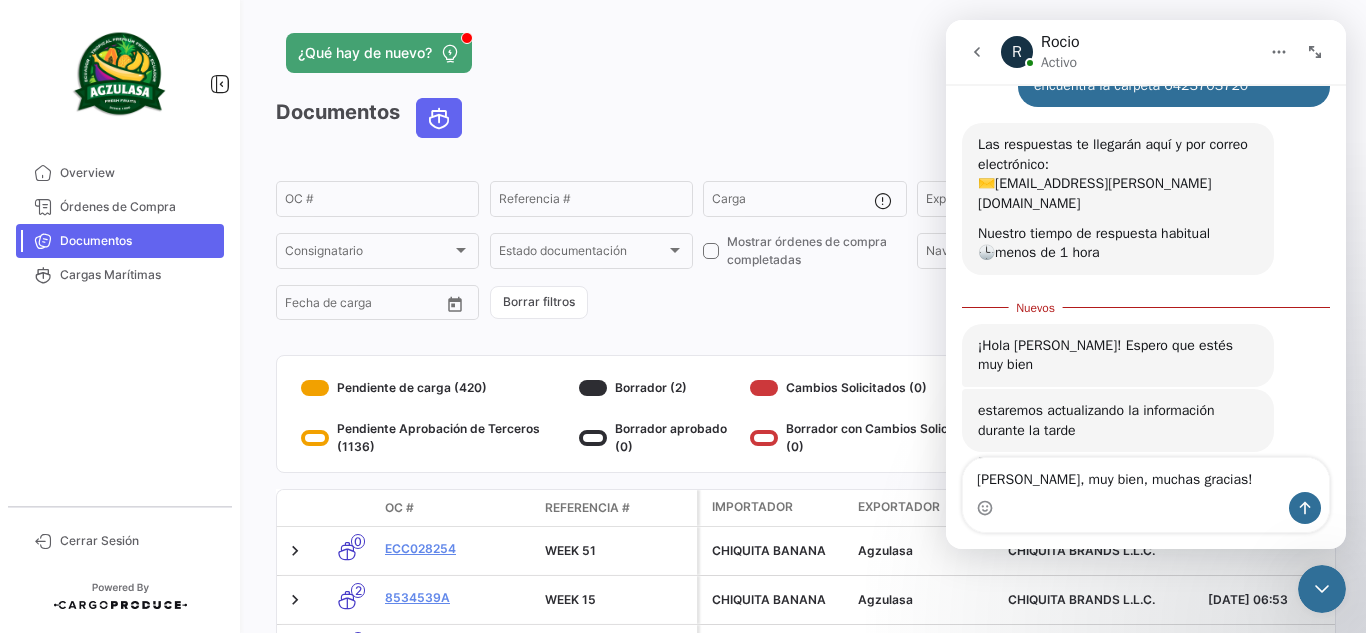 type 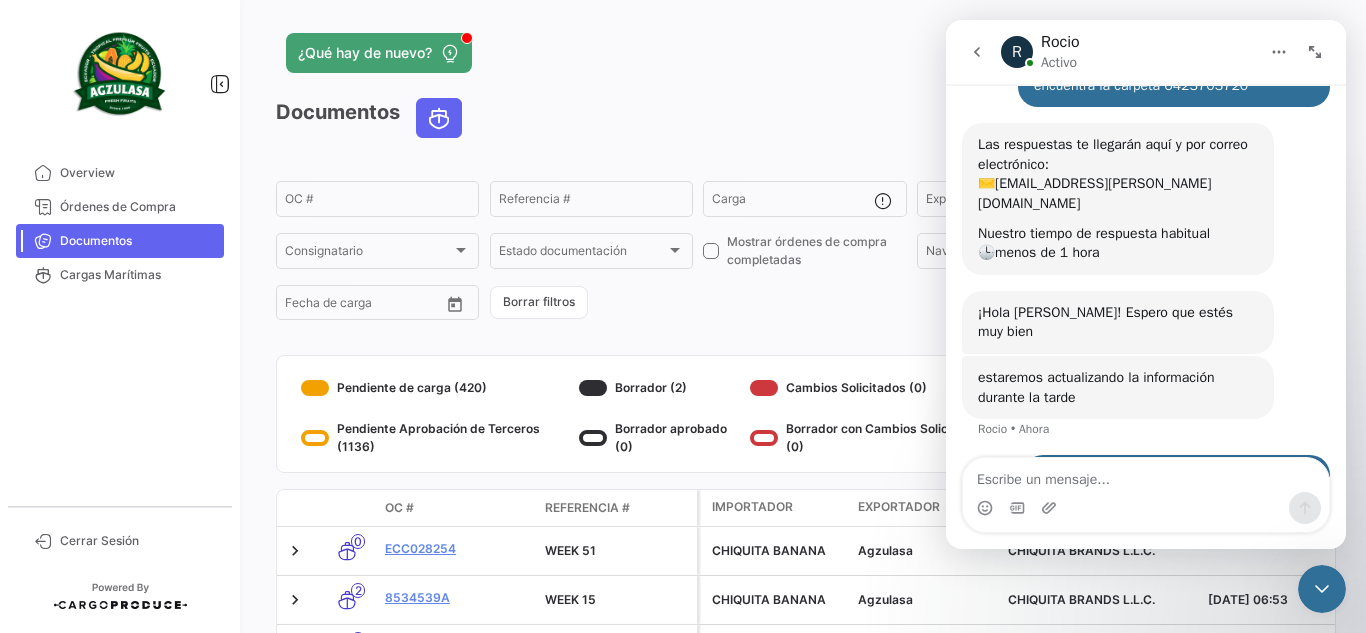 scroll, scrollTop: 89, scrollLeft: 0, axis: vertical 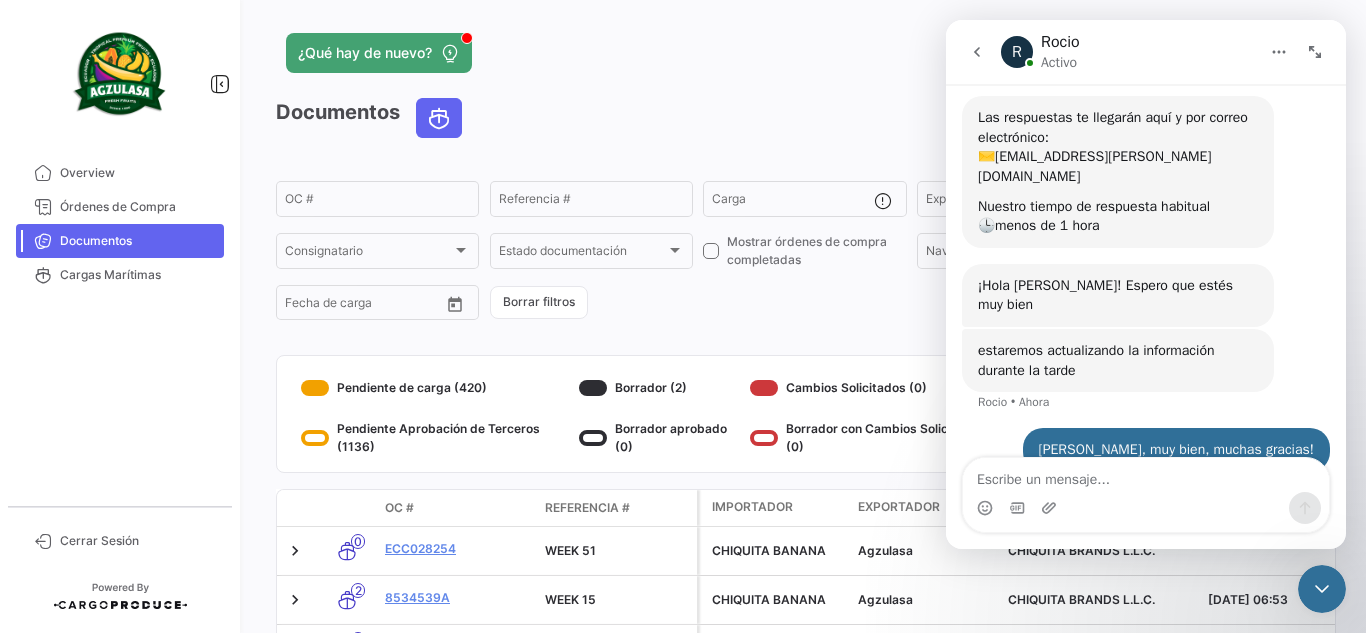 click at bounding box center [977, 52] 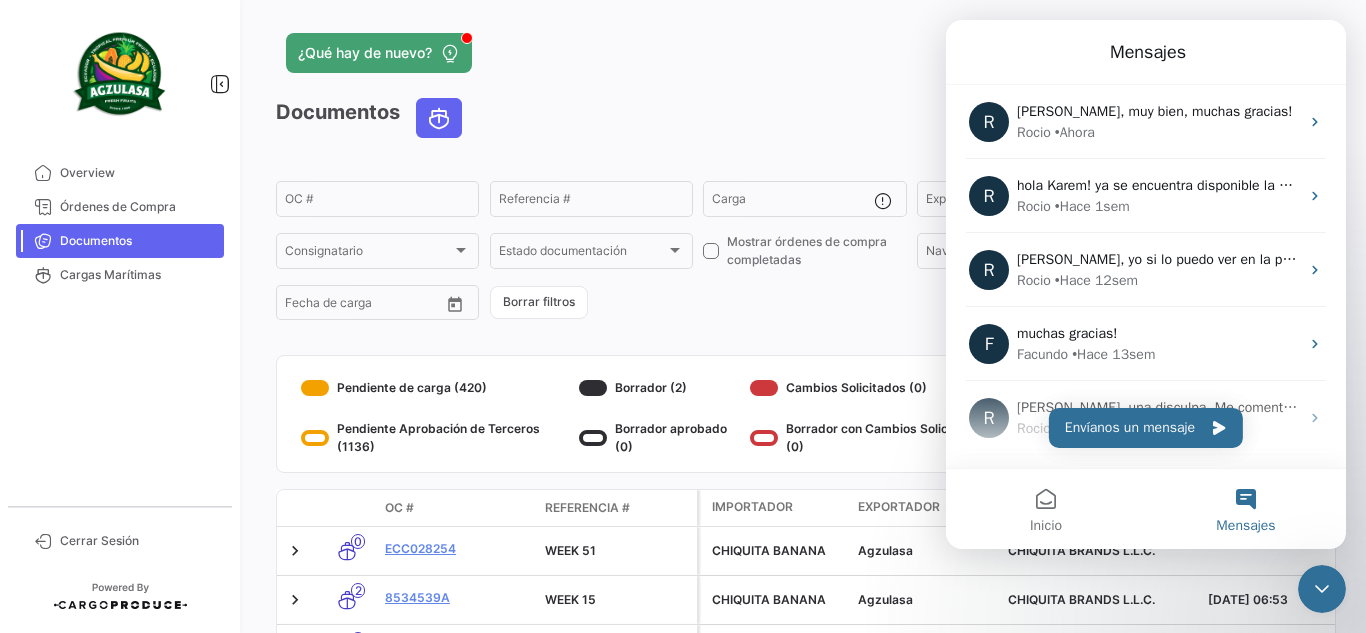 scroll, scrollTop: 0, scrollLeft: 0, axis: both 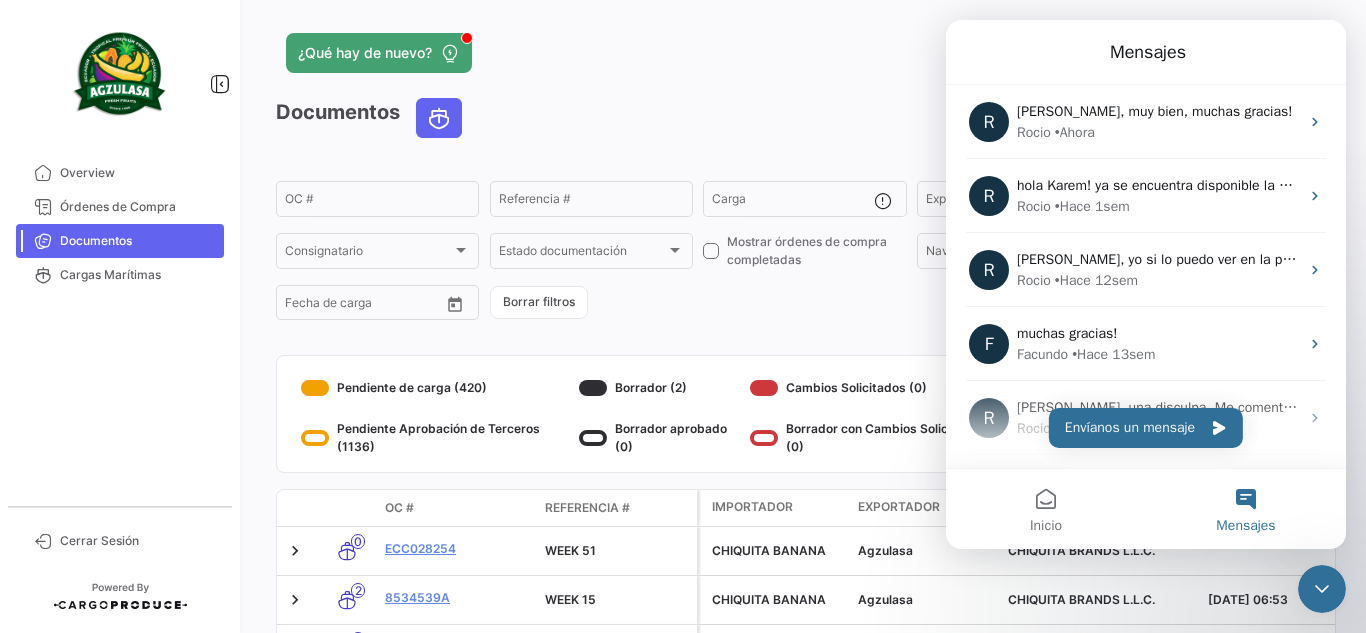 click on "¿Qué hay de nuevo?   PAULA" 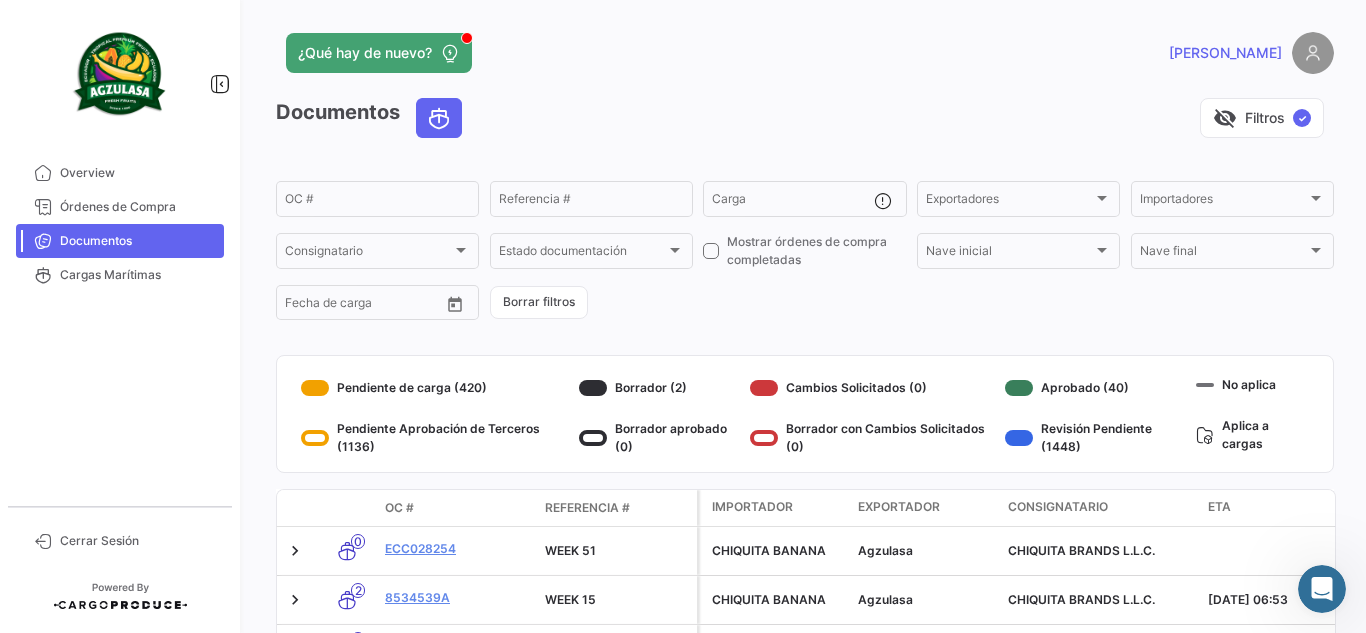click at bounding box center [1322, 589] 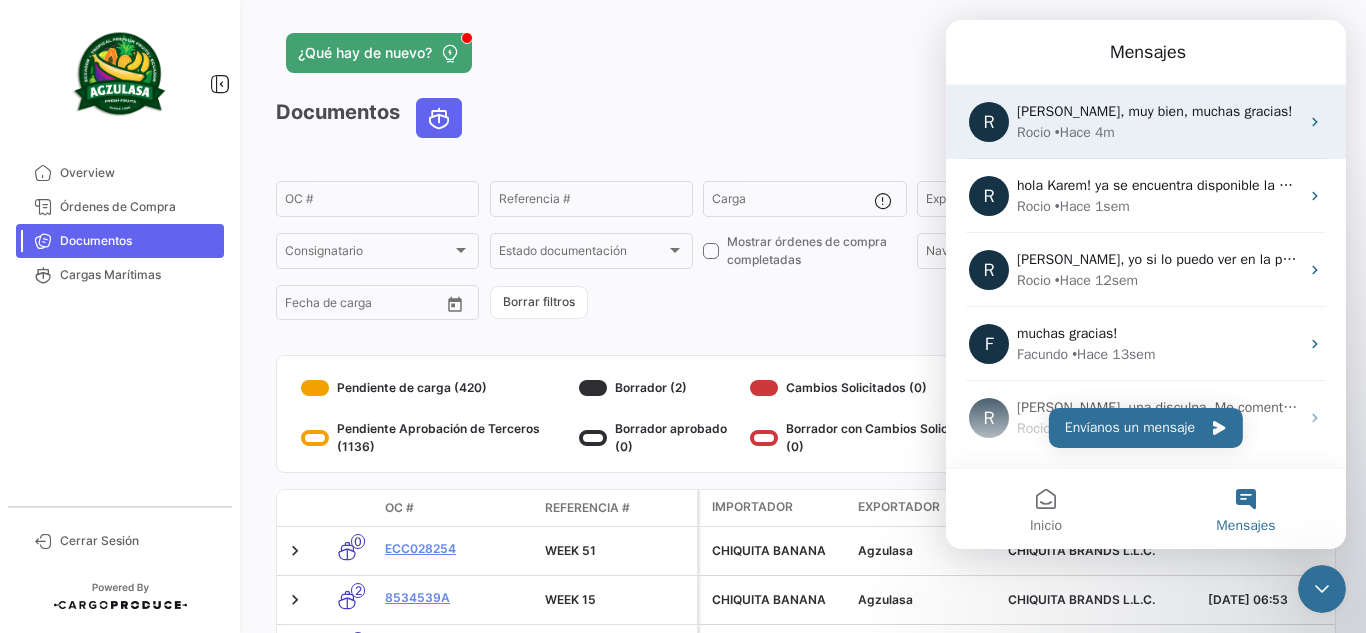 click on "Hola Rocio, muy bien, muchas gracias!" at bounding box center [1155, 111] 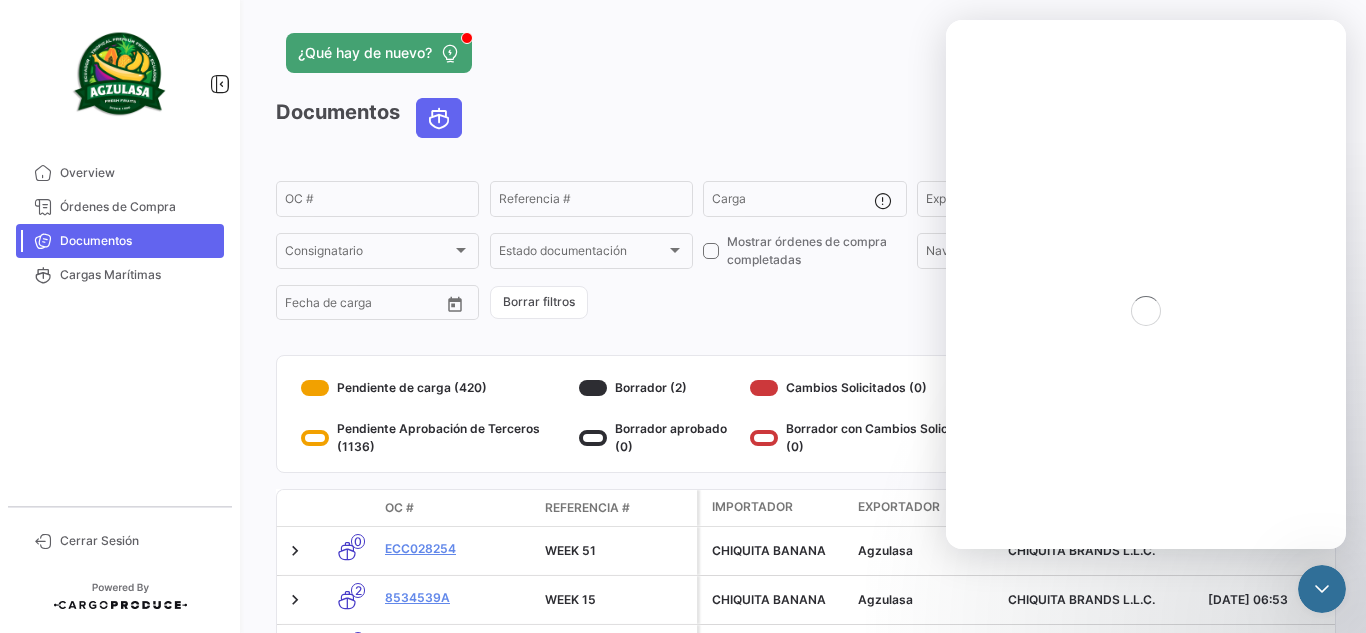 scroll, scrollTop: 0, scrollLeft: 0, axis: both 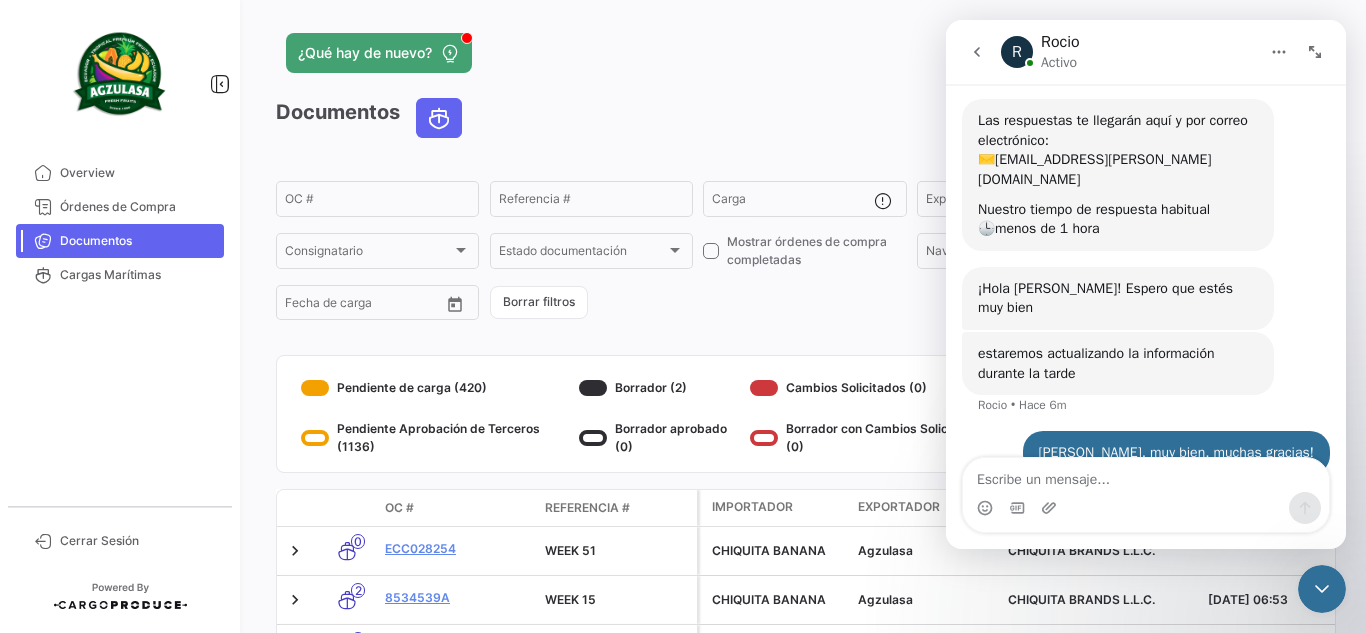 click at bounding box center (1322, 589) 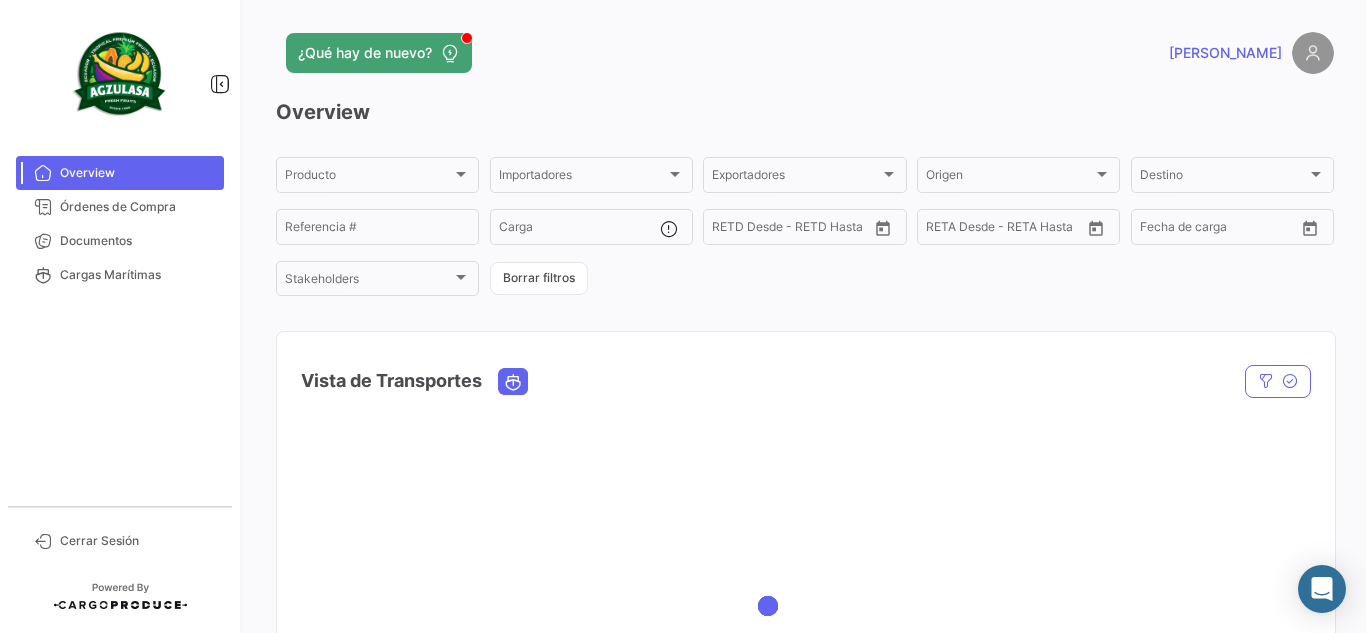 scroll, scrollTop: 0, scrollLeft: 0, axis: both 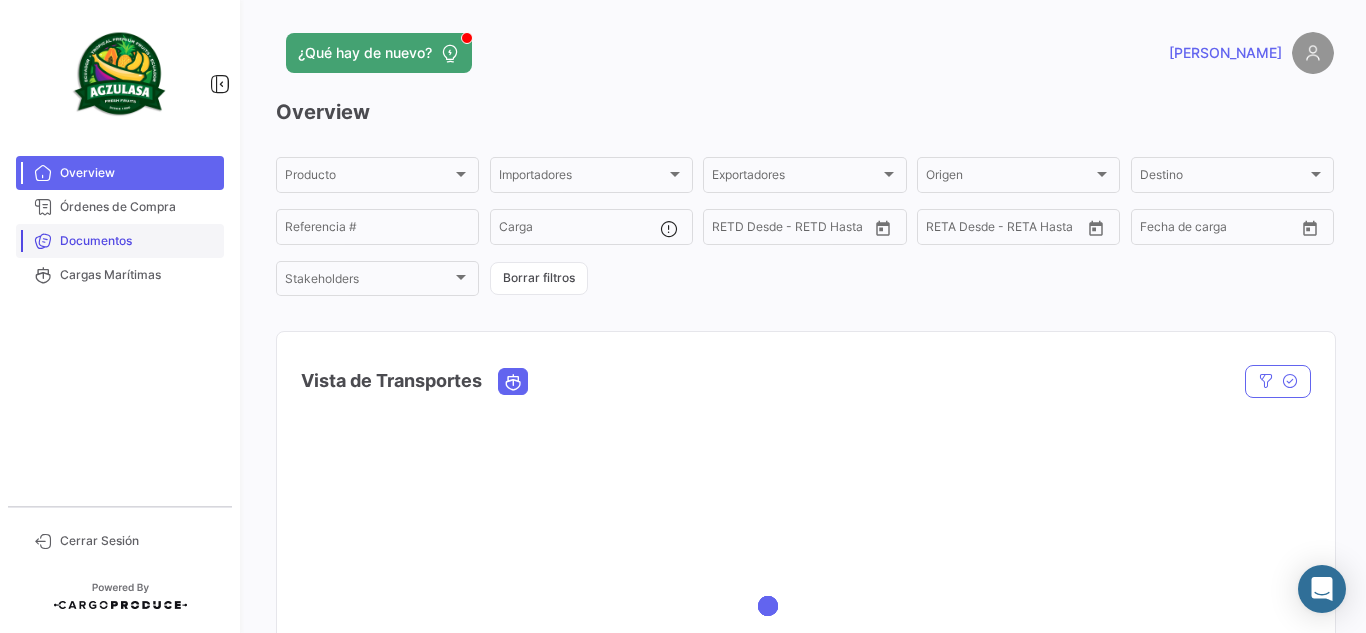 click on "Documentos" at bounding box center [138, 241] 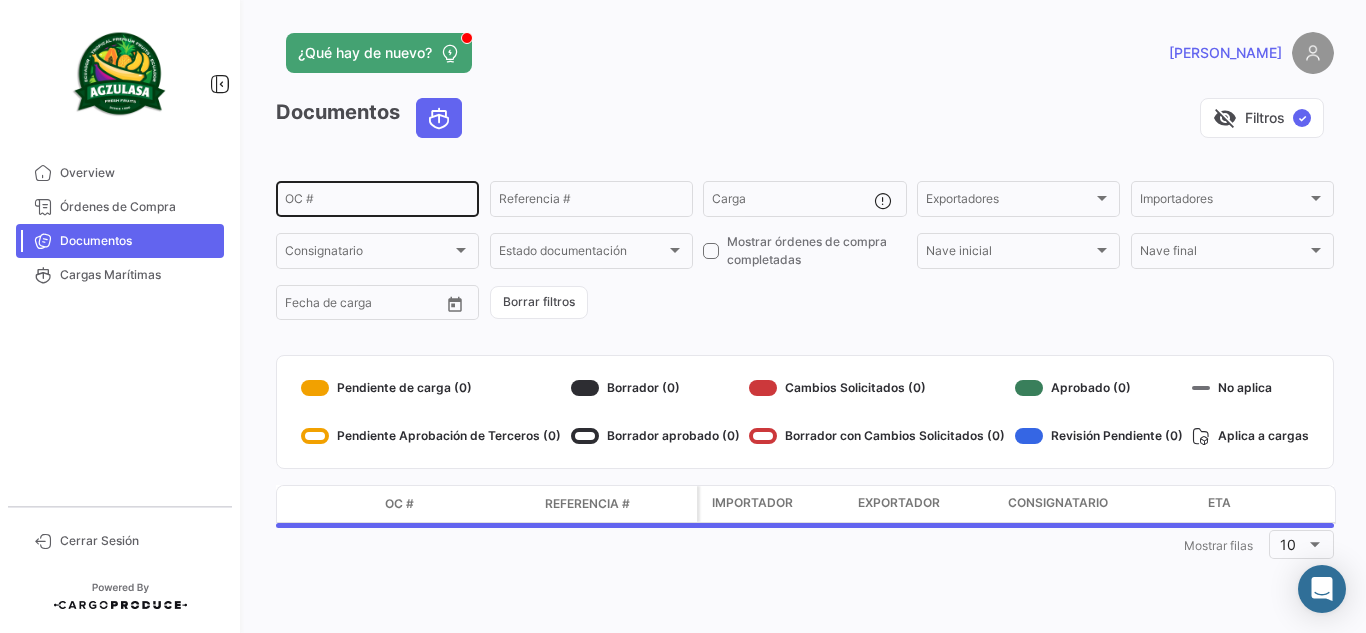click on "OC #" 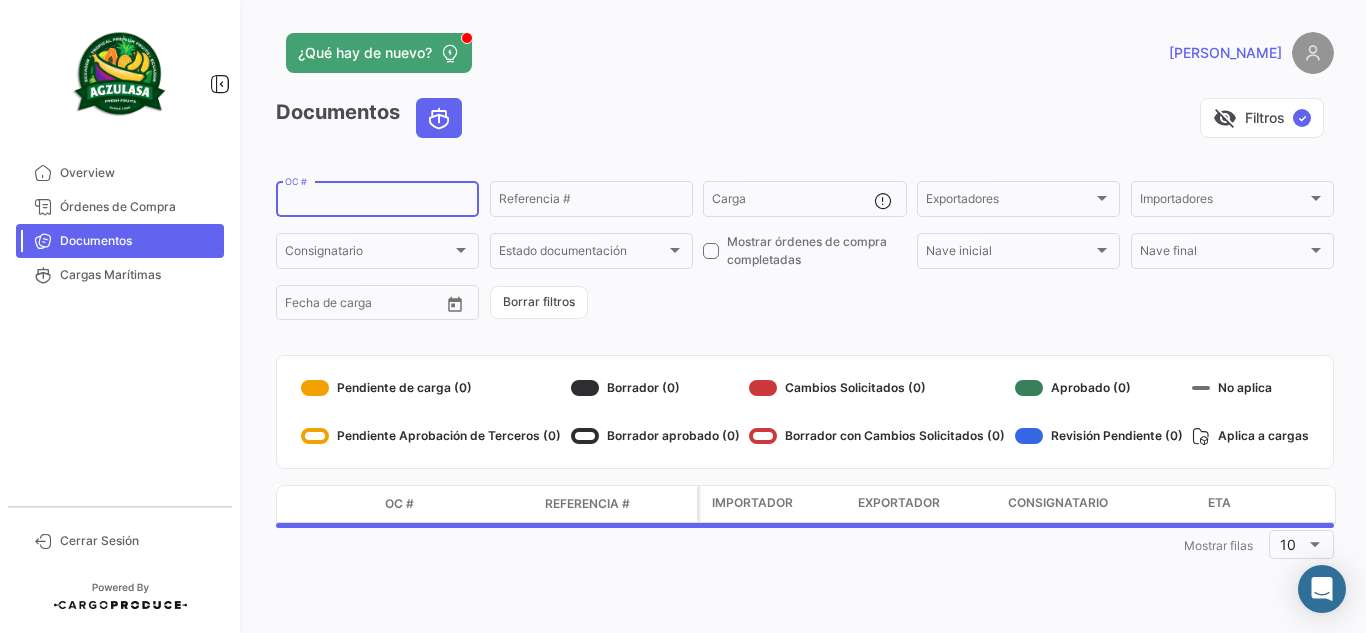paste on "EBKG13472293" 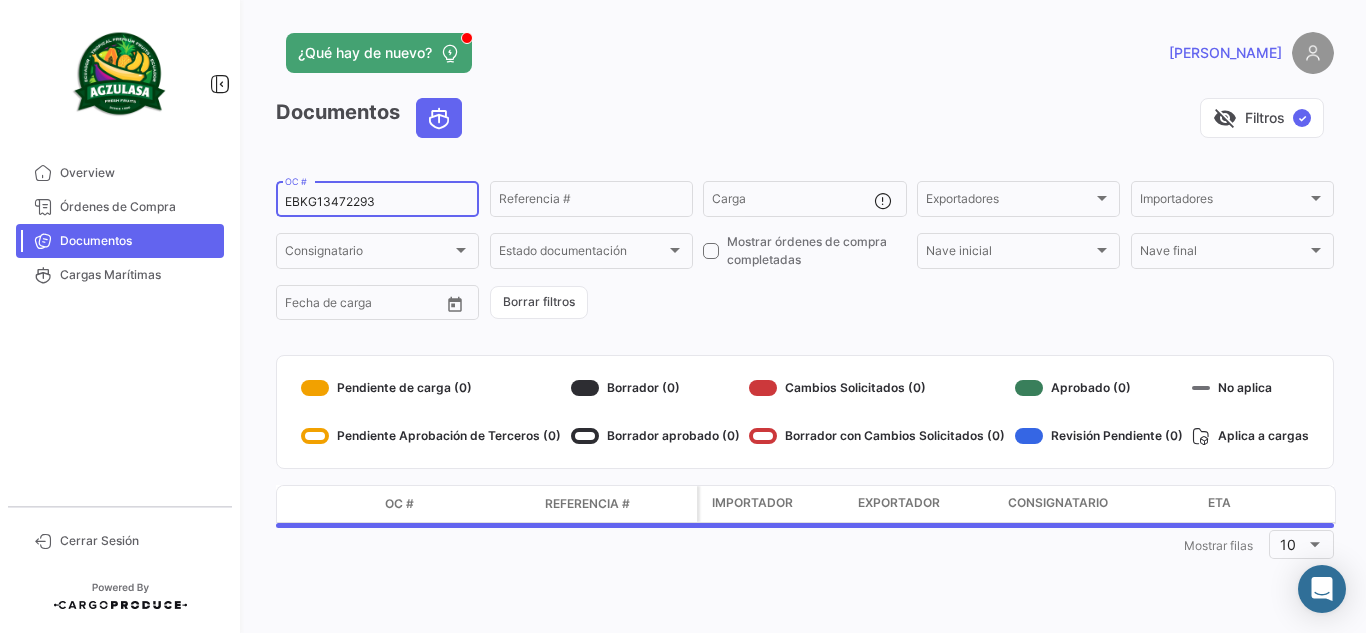 type on "EBKG13472293" 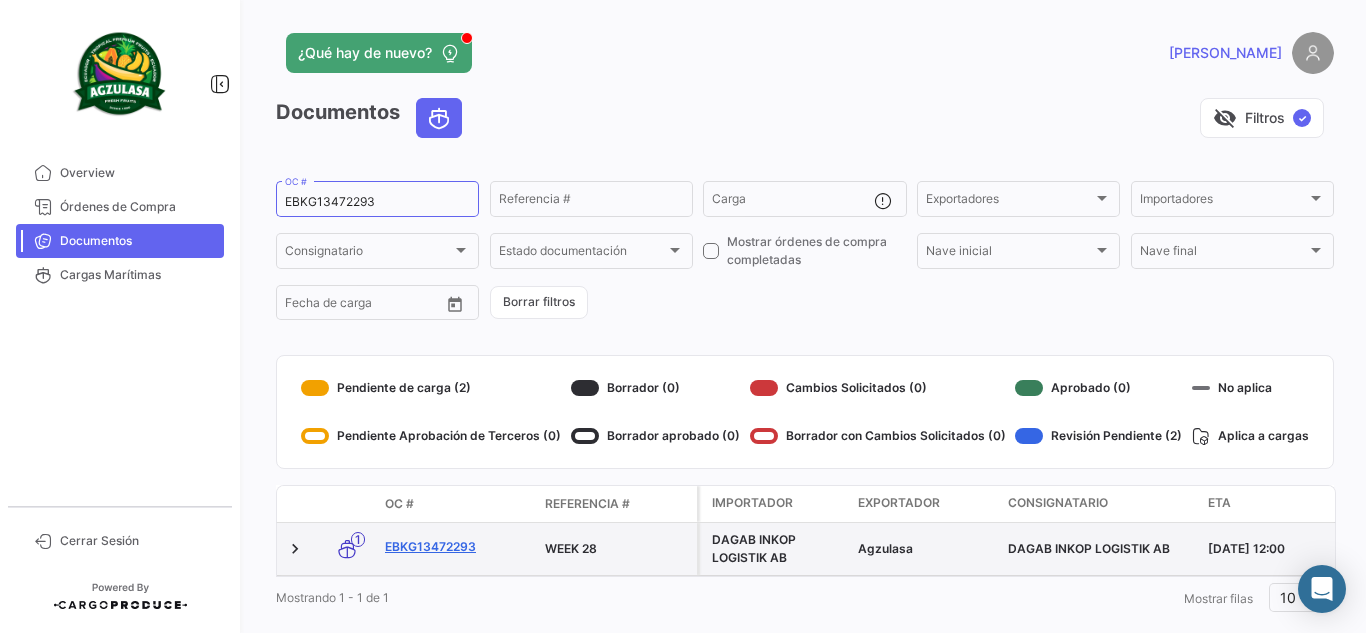 click on "EBKG13472293" 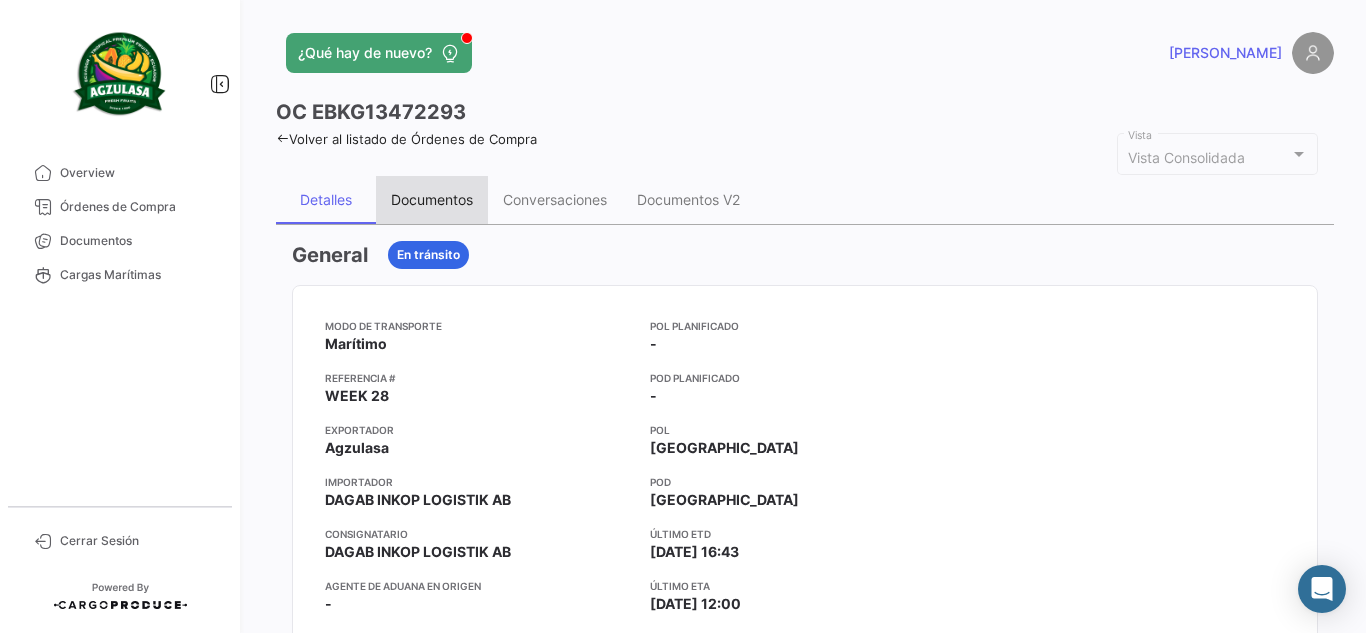 click on "Documentos" at bounding box center (432, 199) 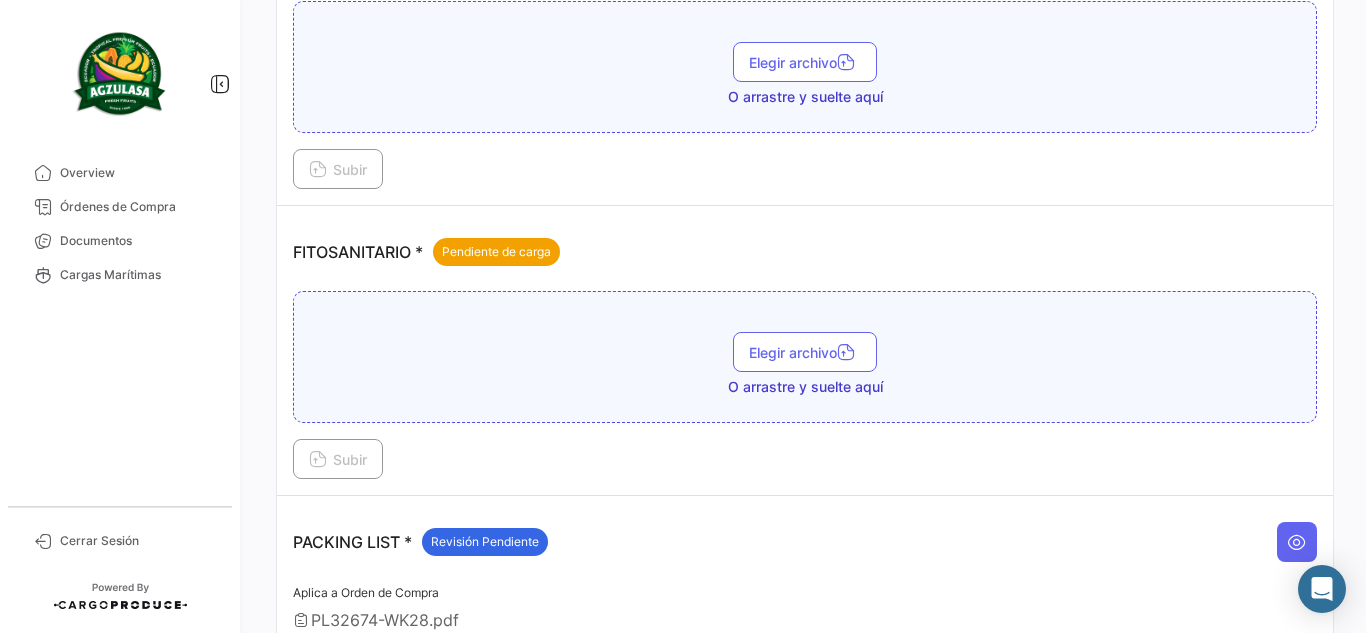 scroll, scrollTop: 900, scrollLeft: 0, axis: vertical 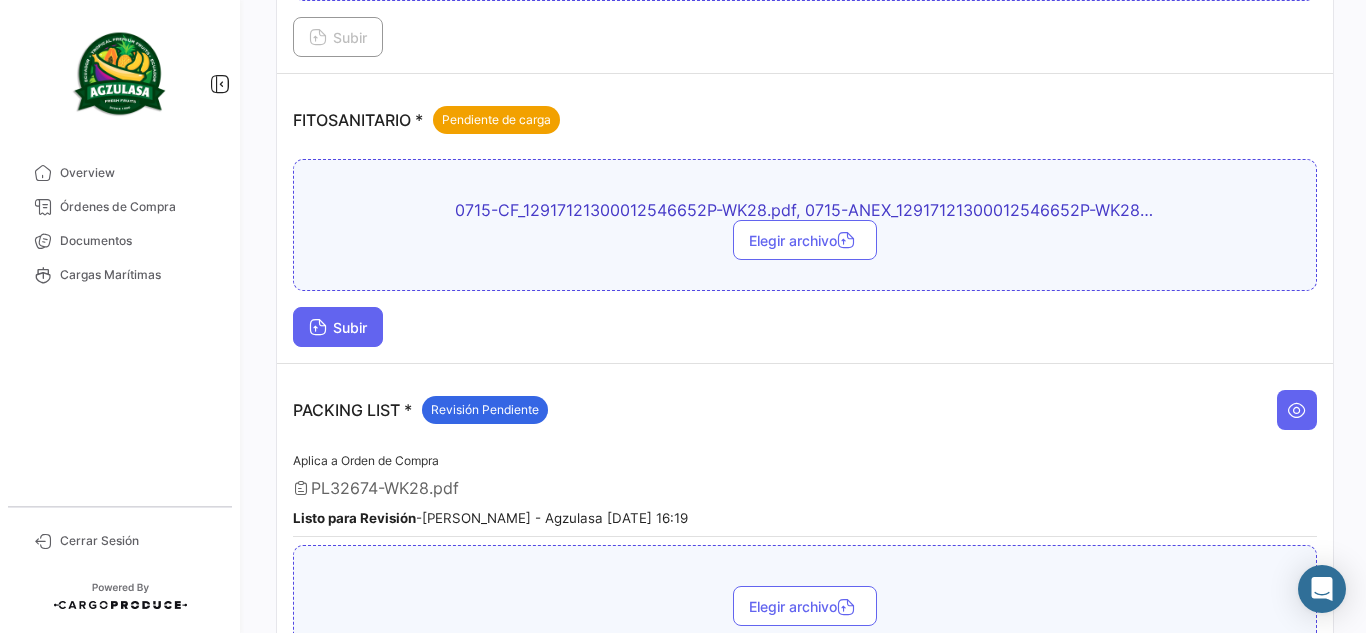 click on "Subir" at bounding box center [338, 327] 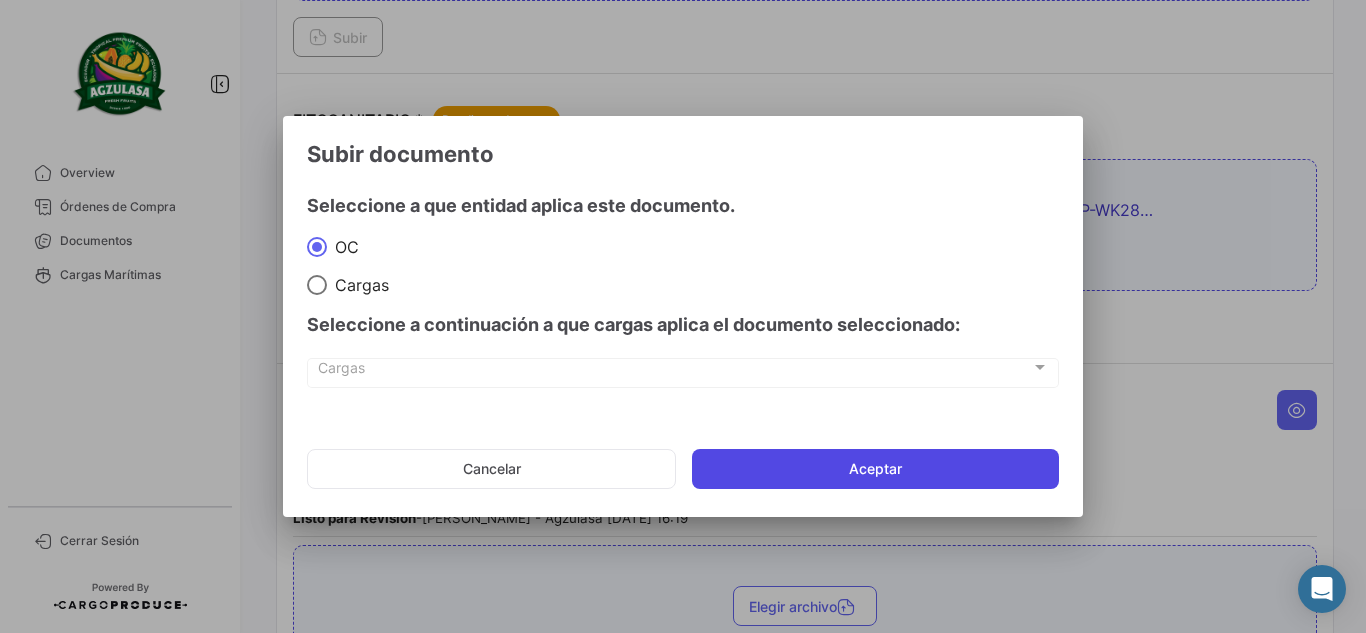 click on "Aceptar" 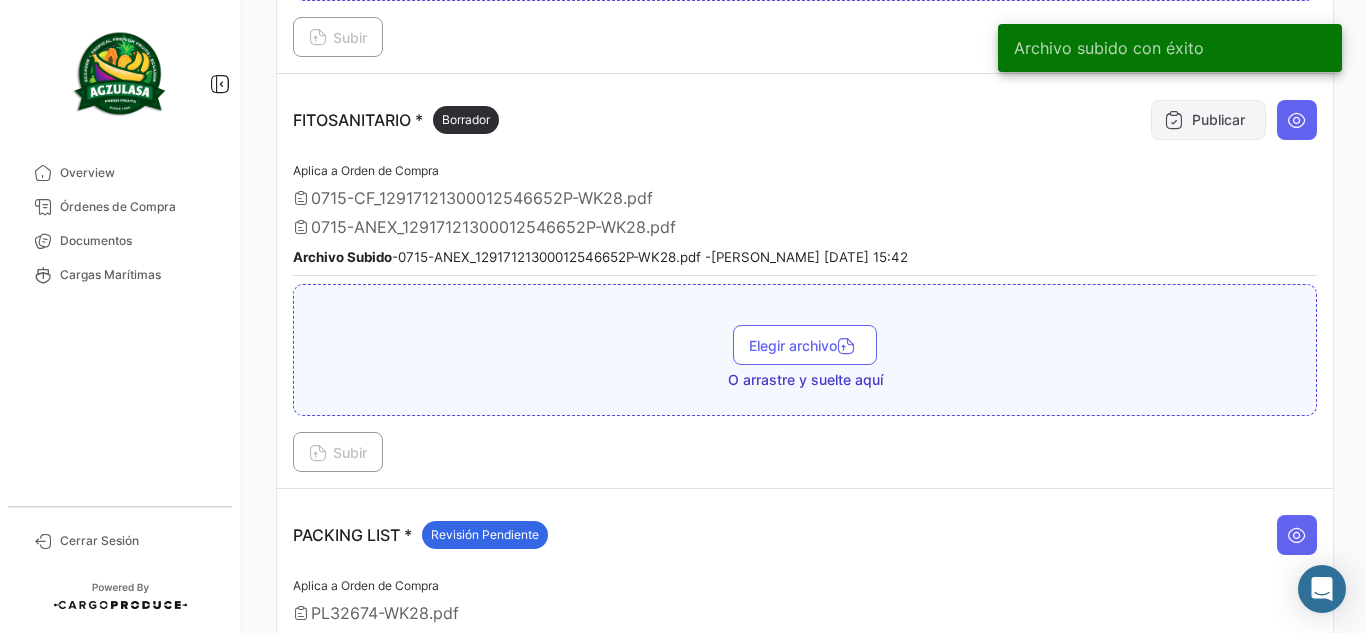 click on "Publicar" at bounding box center [1208, 120] 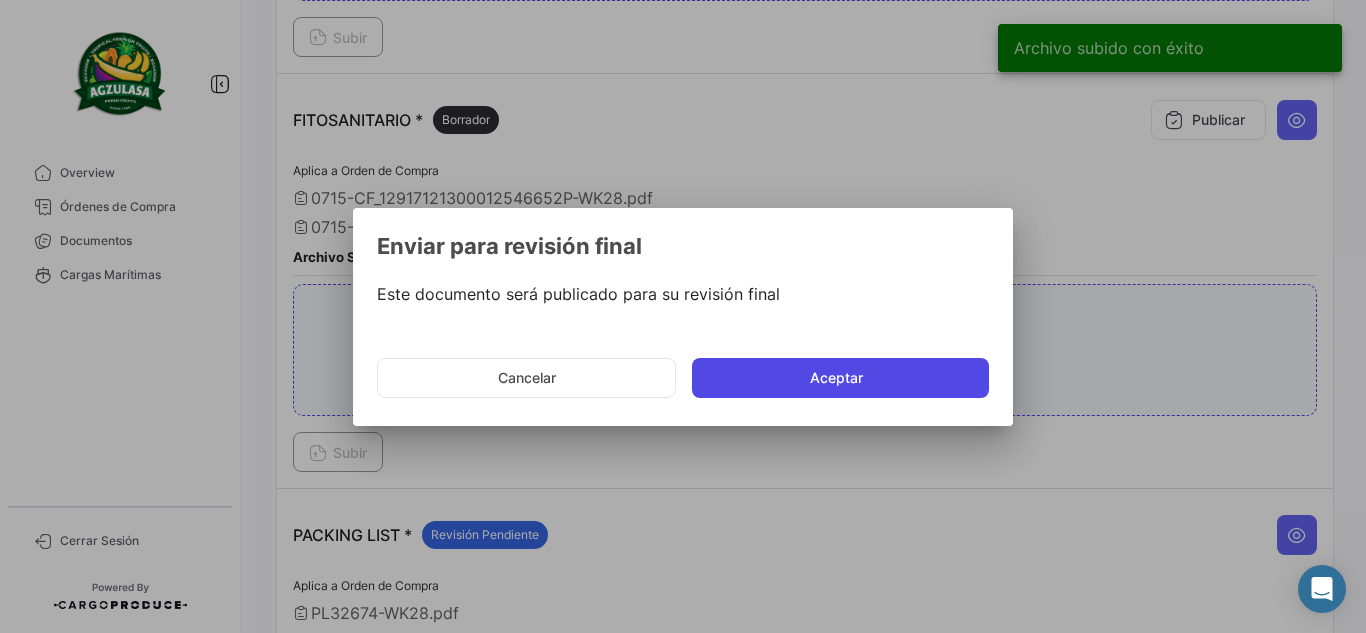 click on "Aceptar" 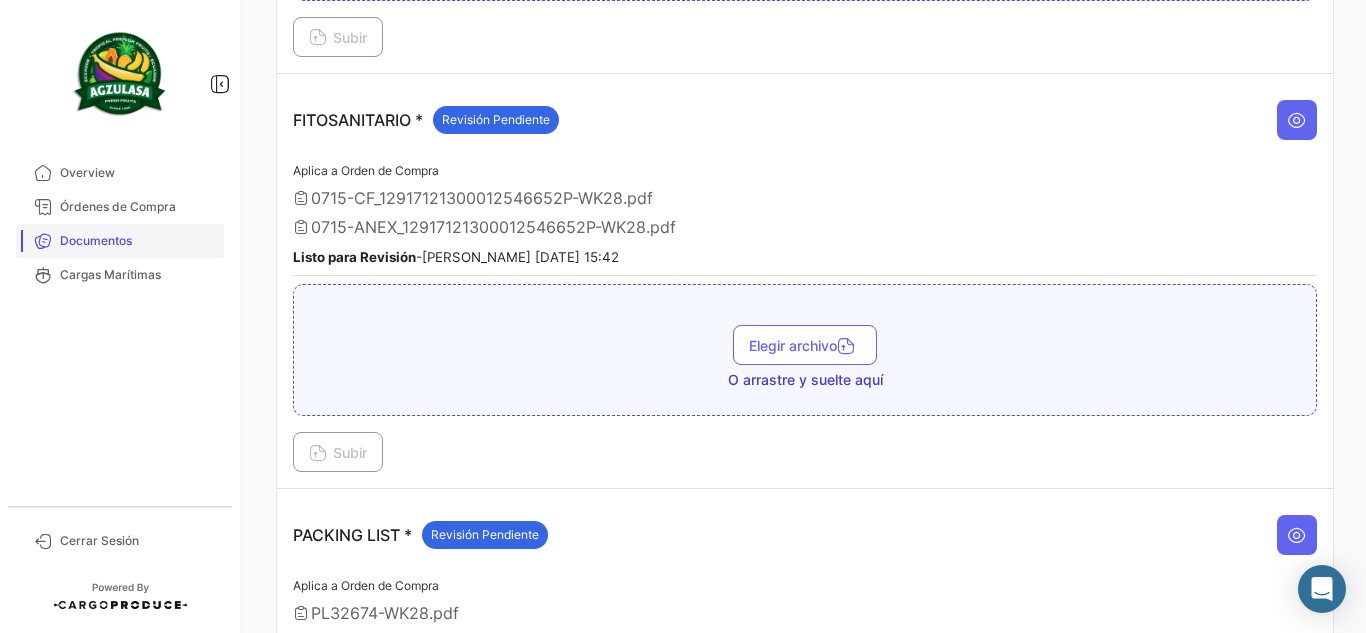 click on "Documentos" at bounding box center (120, 241) 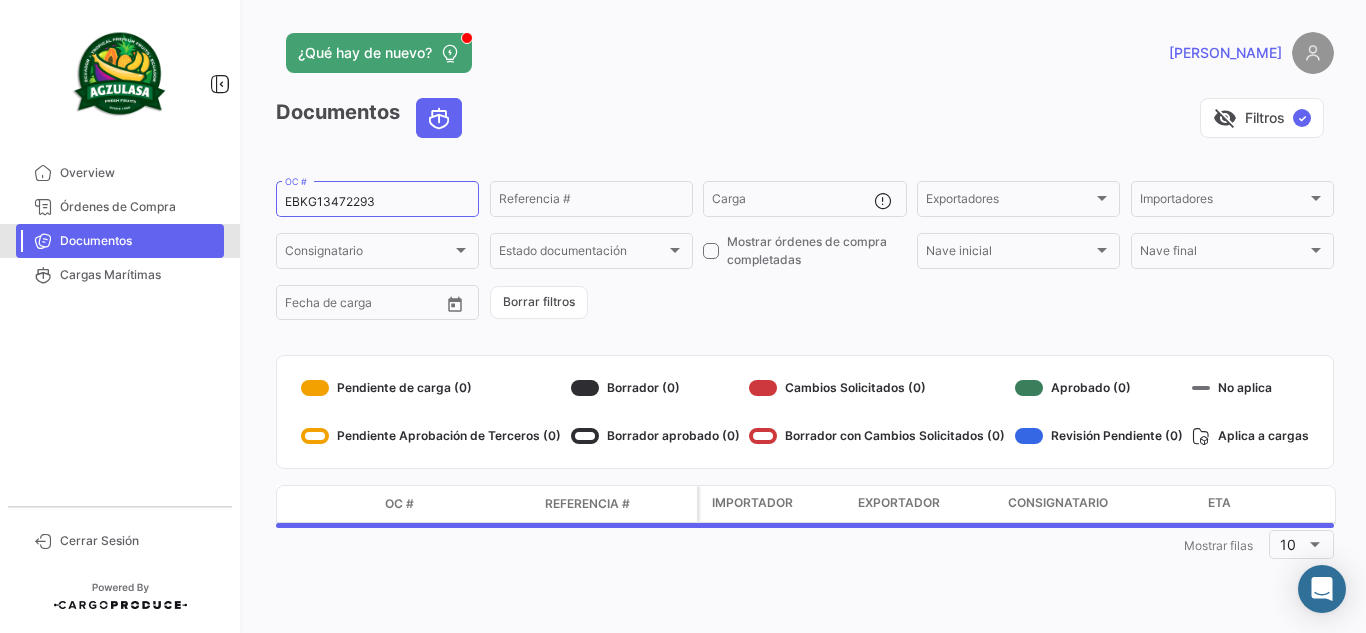 scroll, scrollTop: 0, scrollLeft: 0, axis: both 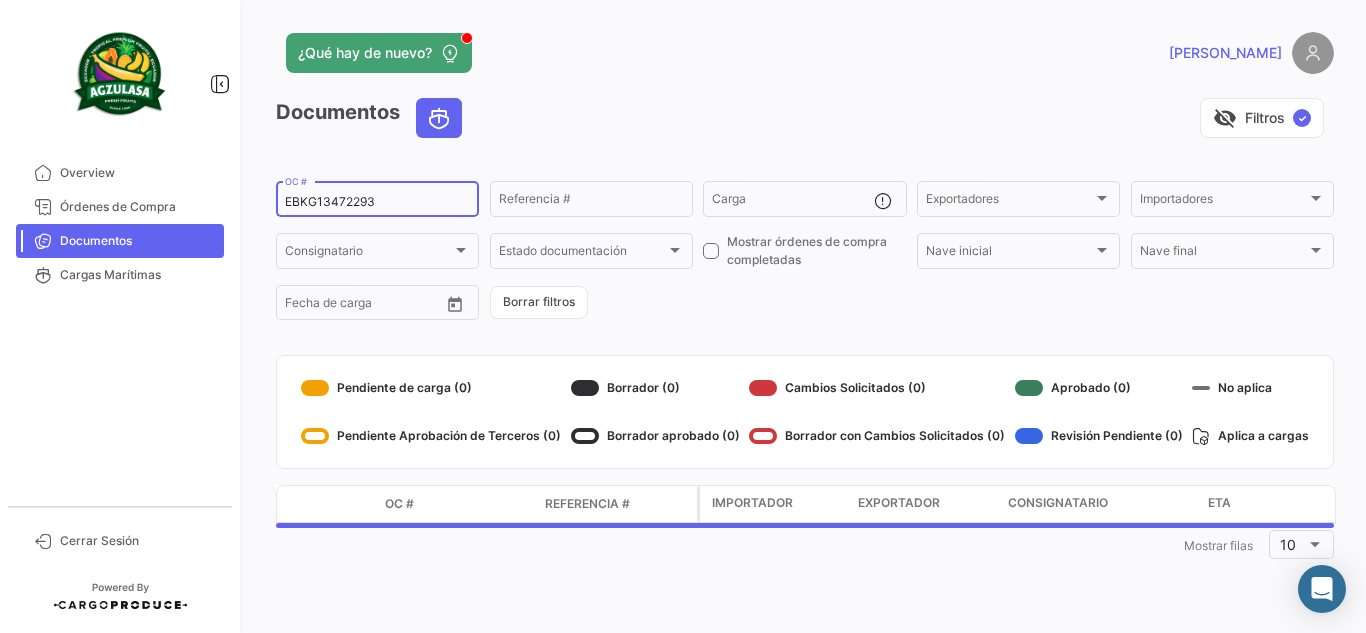 drag, startPoint x: 426, startPoint y: 199, endPoint x: 92, endPoint y: 224, distance: 334.93433 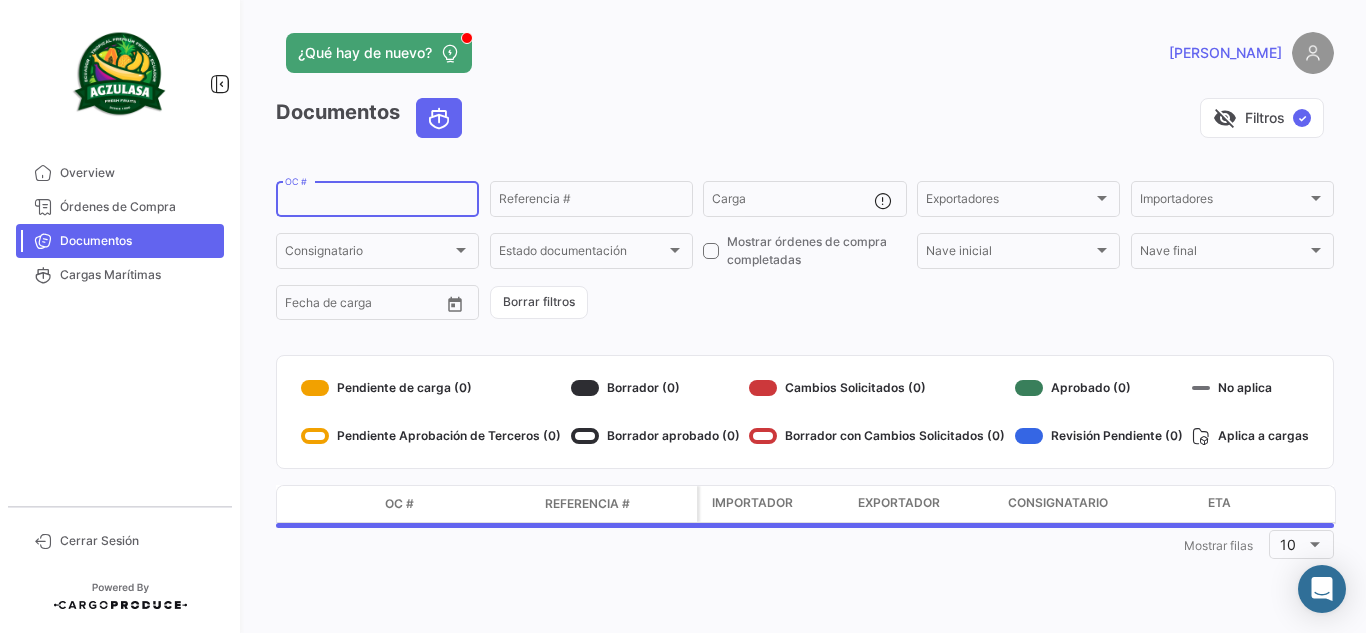 paste on "6423703720" 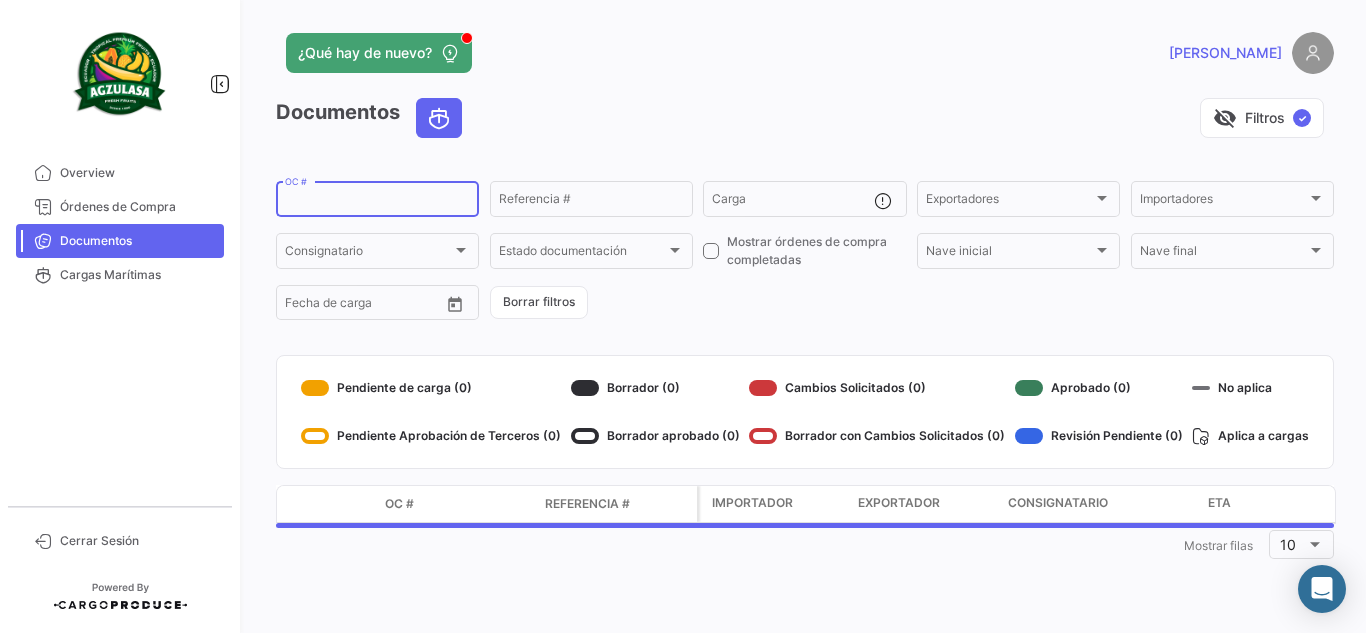type on "6423703720" 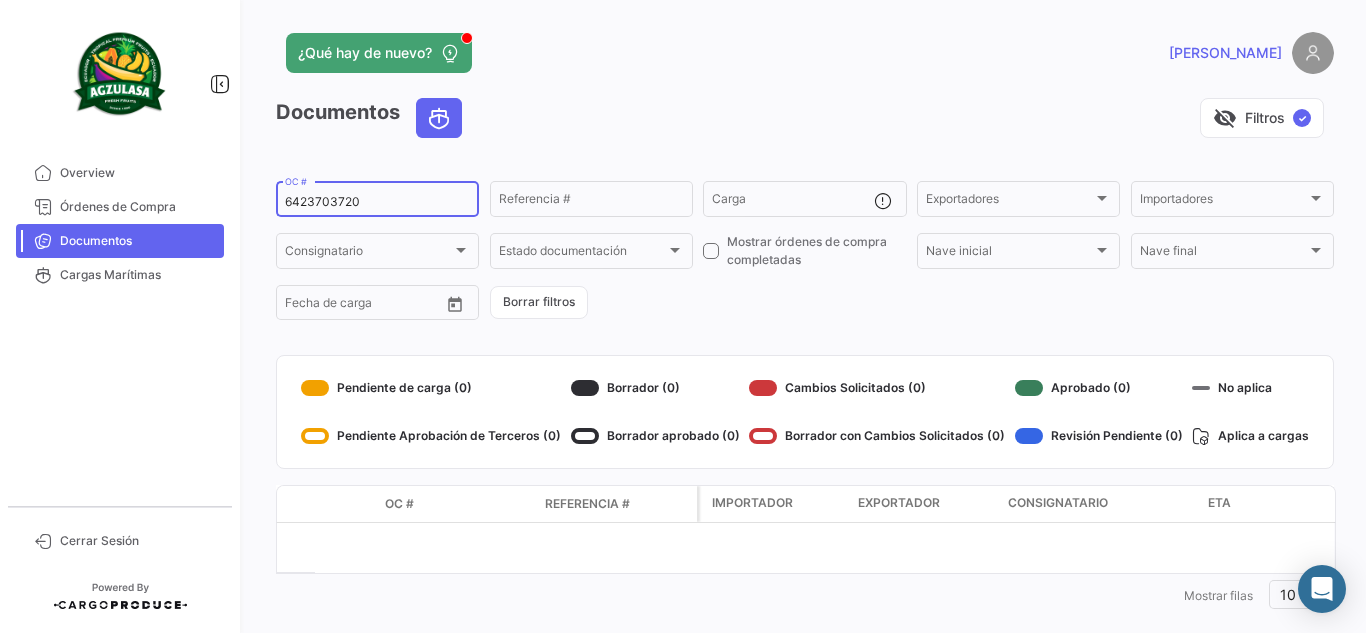 drag, startPoint x: 380, startPoint y: 197, endPoint x: 154, endPoint y: 143, distance: 232.36179 